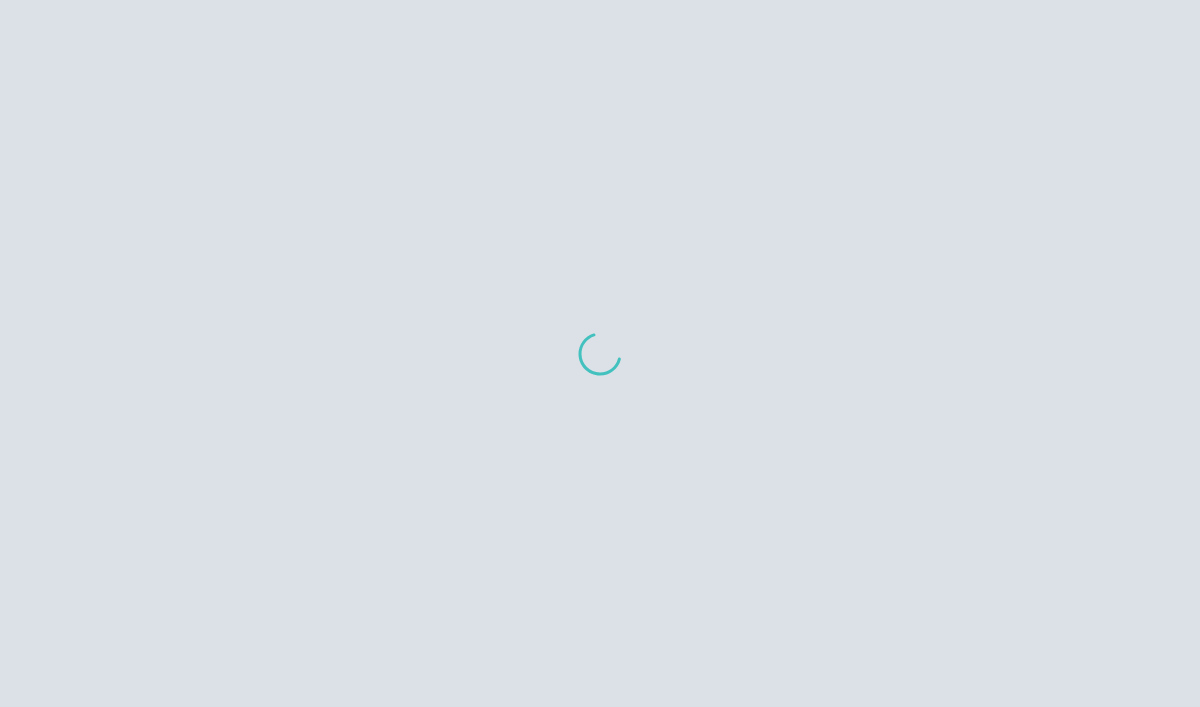 scroll, scrollTop: 0, scrollLeft: 0, axis: both 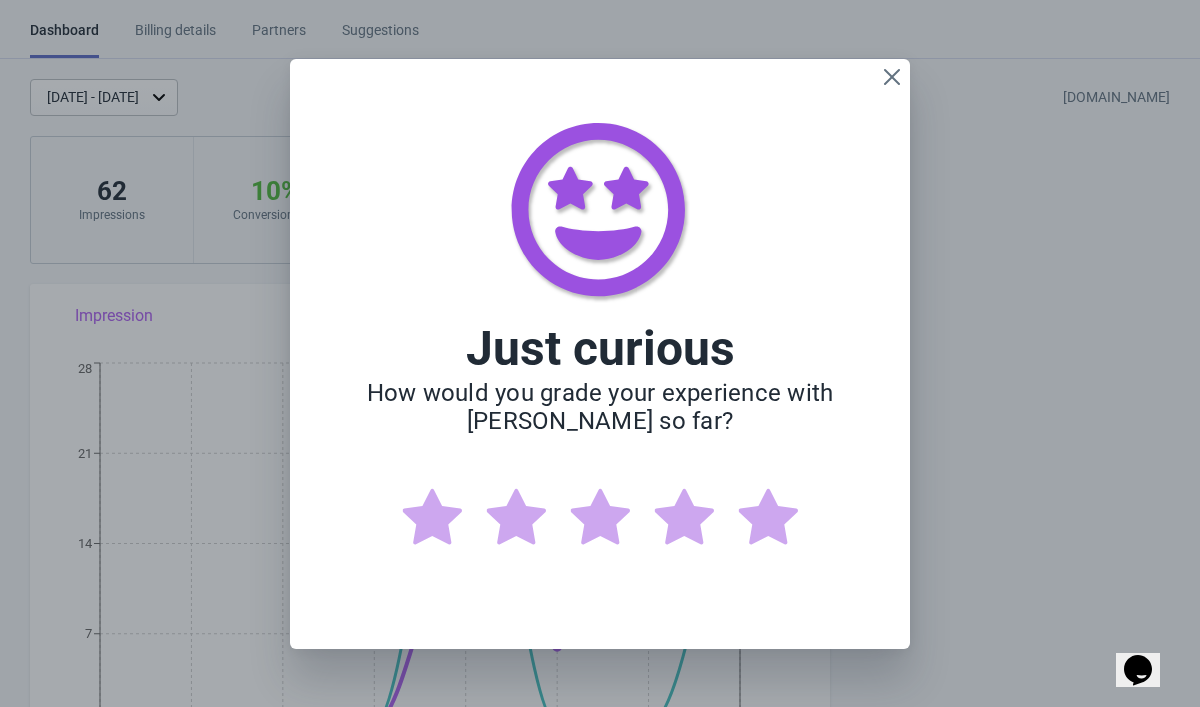 click 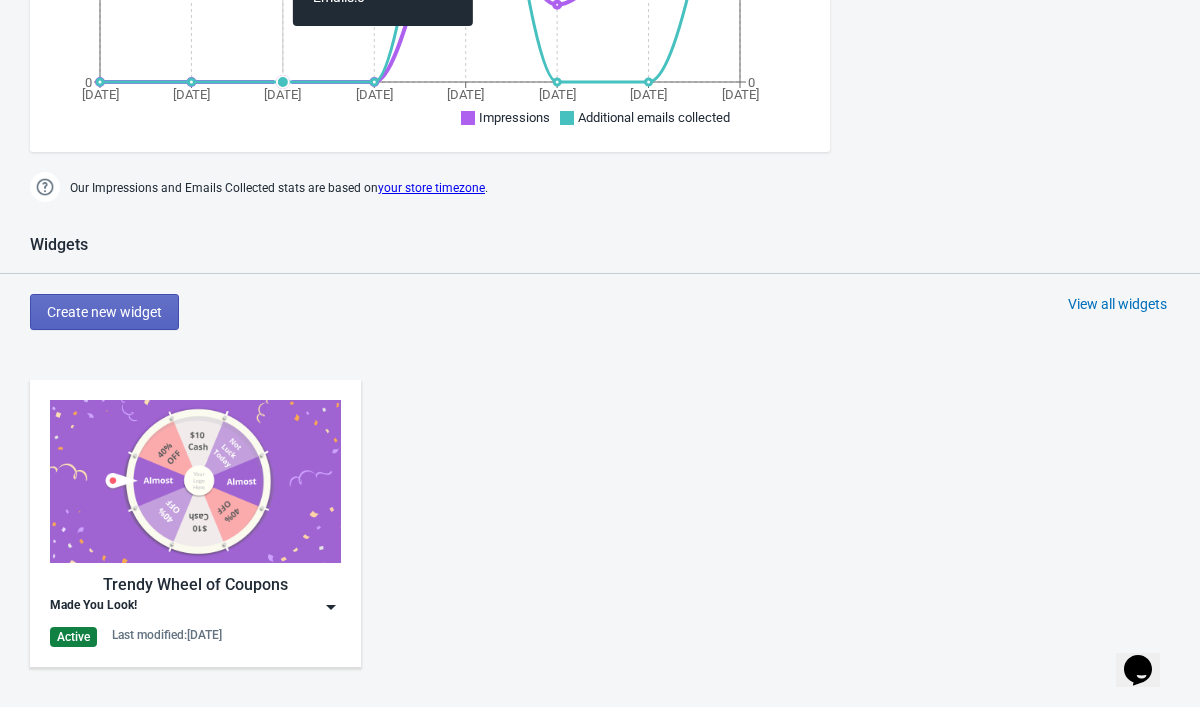 scroll, scrollTop: 678, scrollLeft: 0, axis: vertical 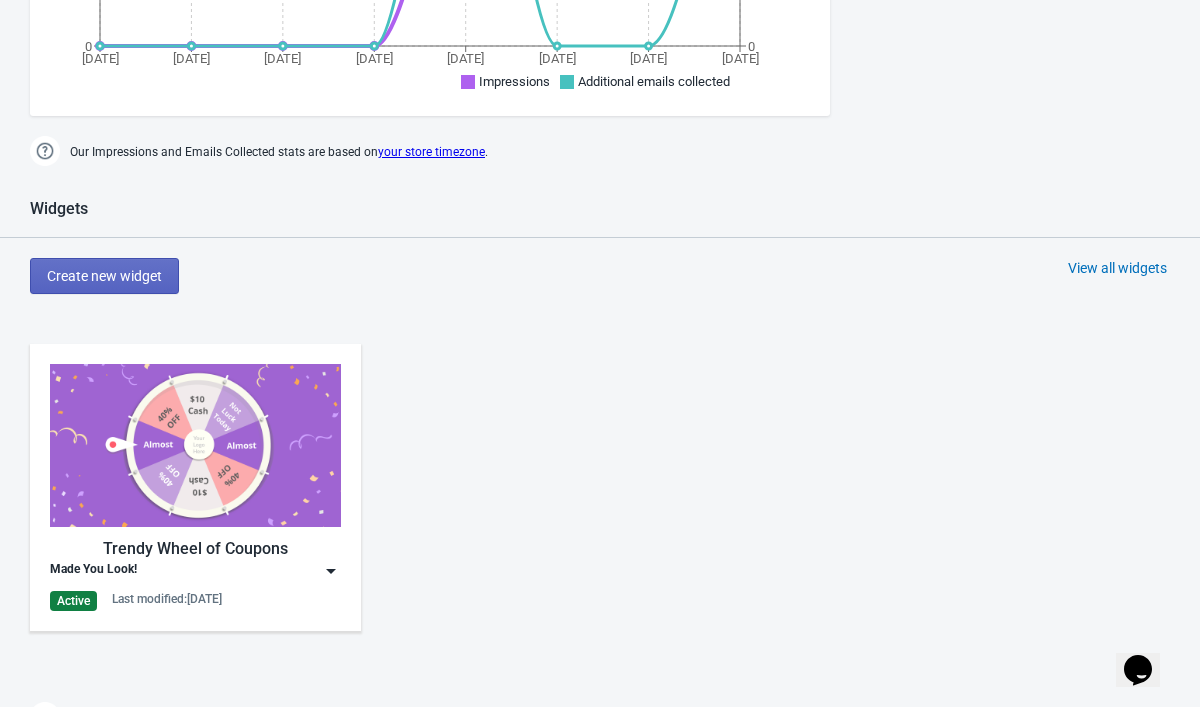 click at bounding box center (195, 445) 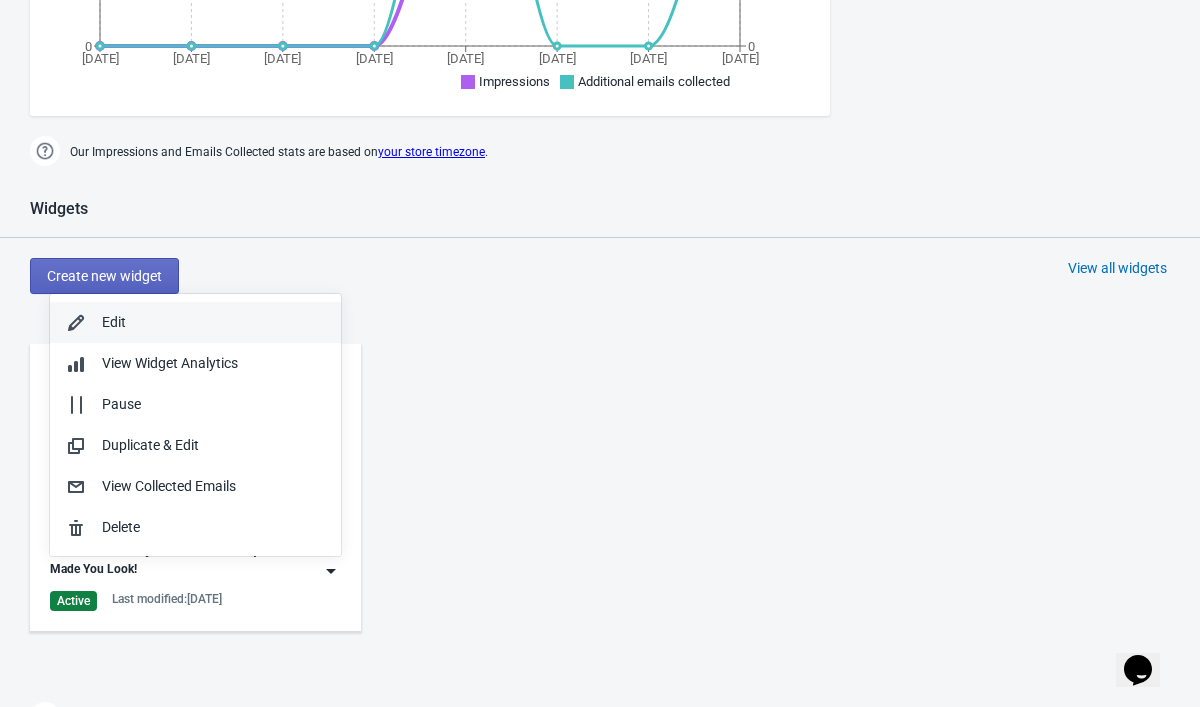 click on "Edit" at bounding box center [213, 322] 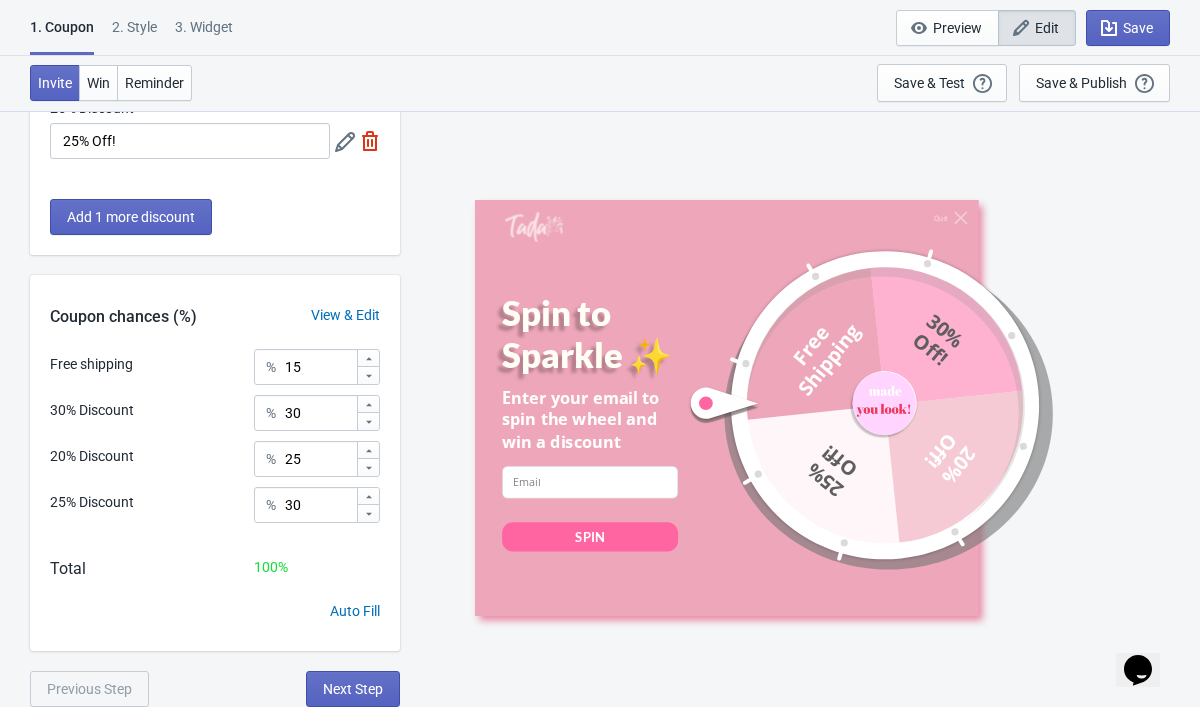scroll, scrollTop: 359, scrollLeft: 0, axis: vertical 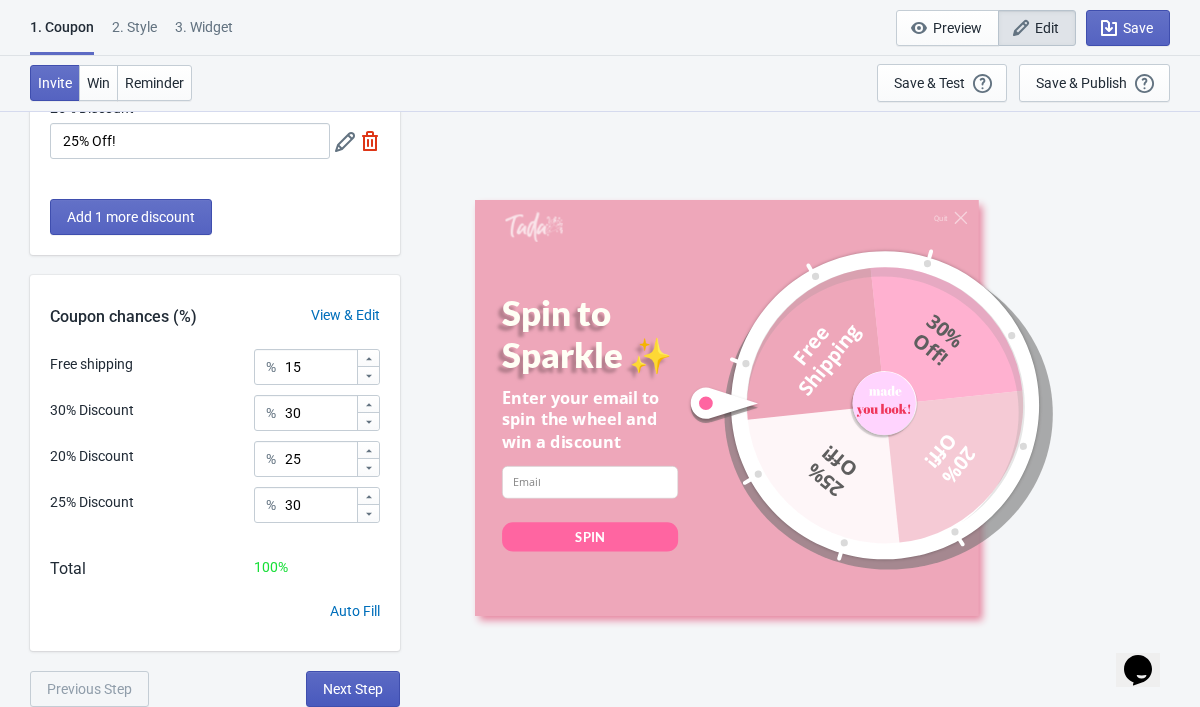 click on "Next Step" at bounding box center [353, 689] 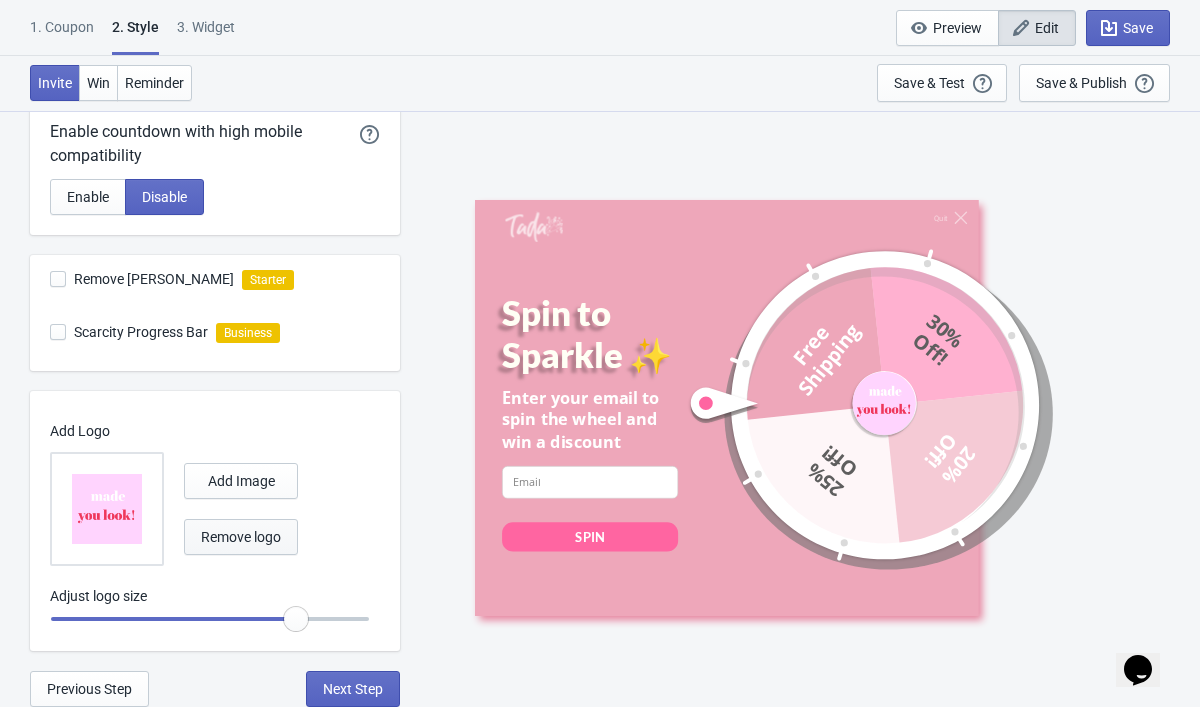 scroll, scrollTop: 583, scrollLeft: 0, axis: vertical 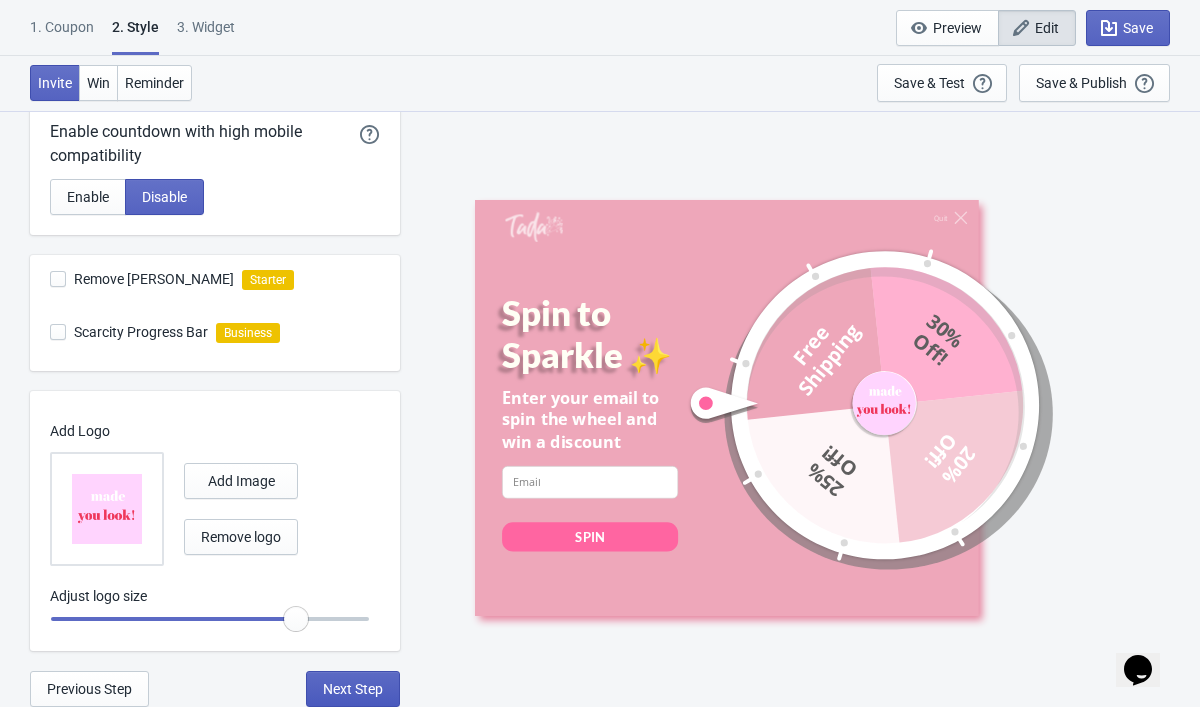 click on "Next Step" at bounding box center (353, 689) 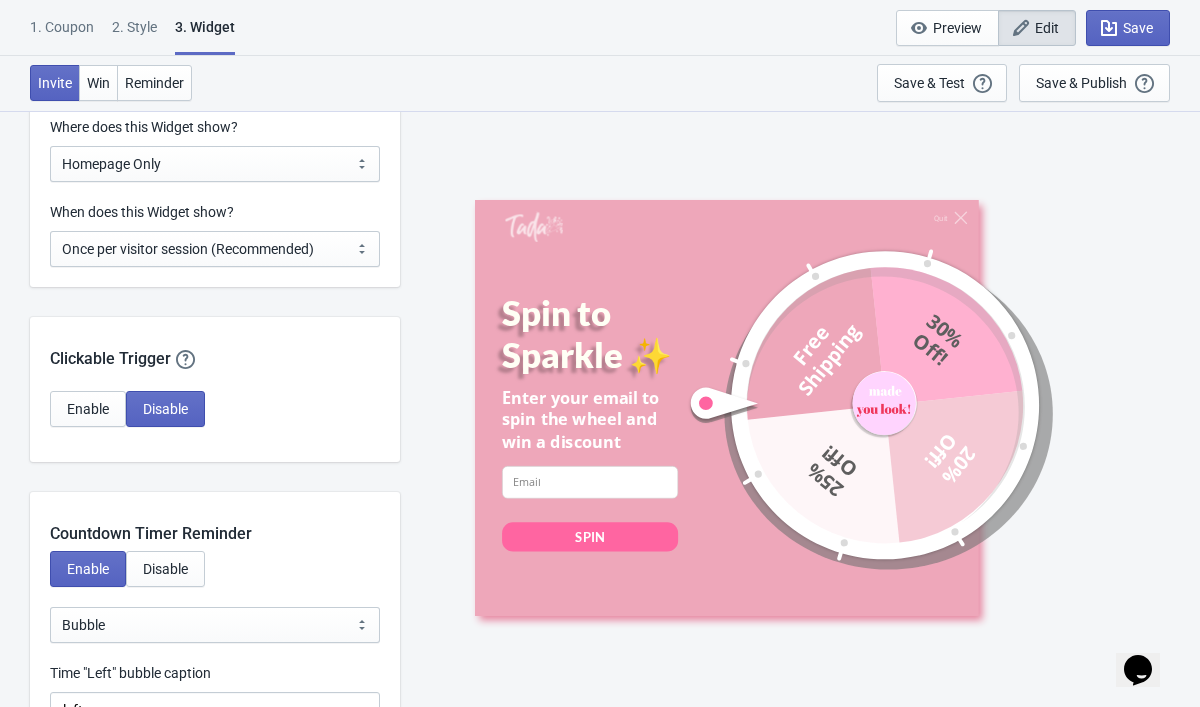 scroll, scrollTop: 1638, scrollLeft: 0, axis: vertical 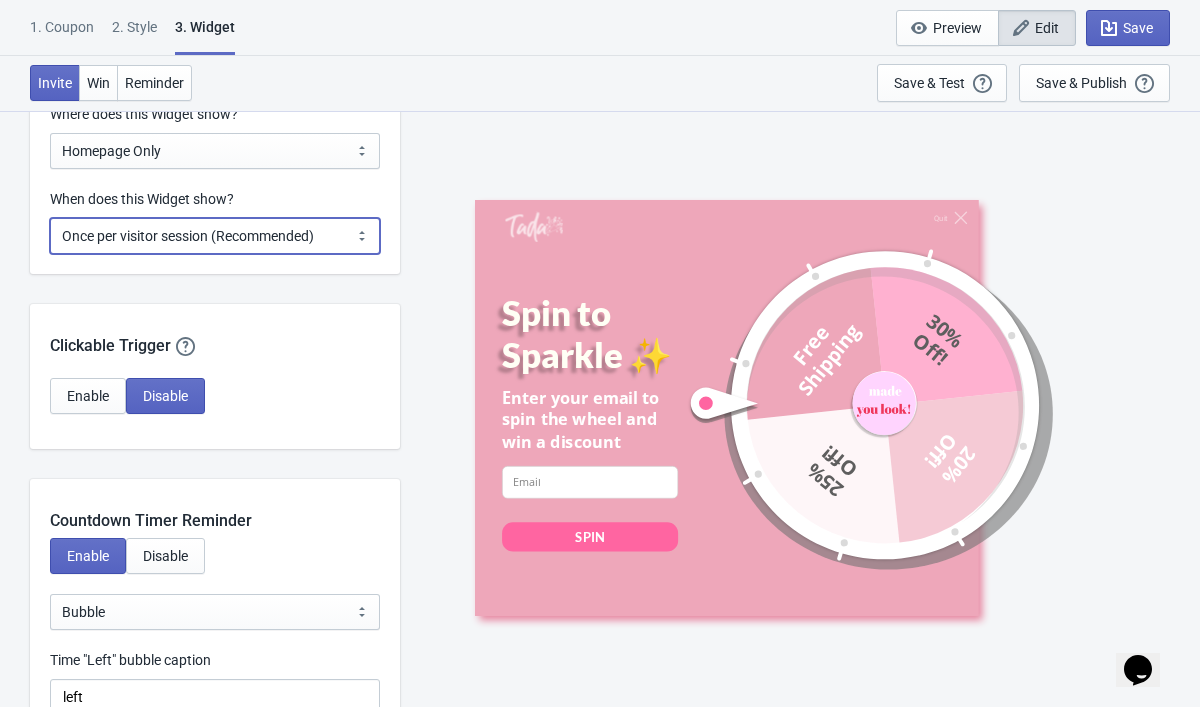 select on "period" 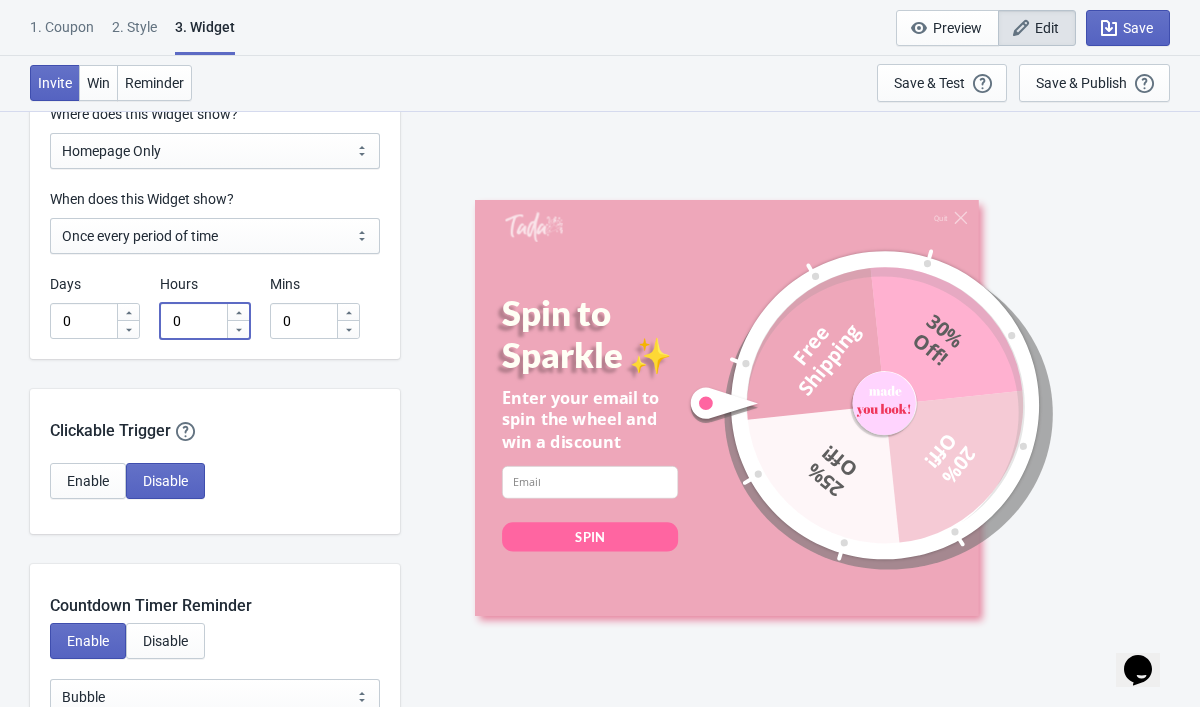 click on "0" at bounding box center (193, 321) 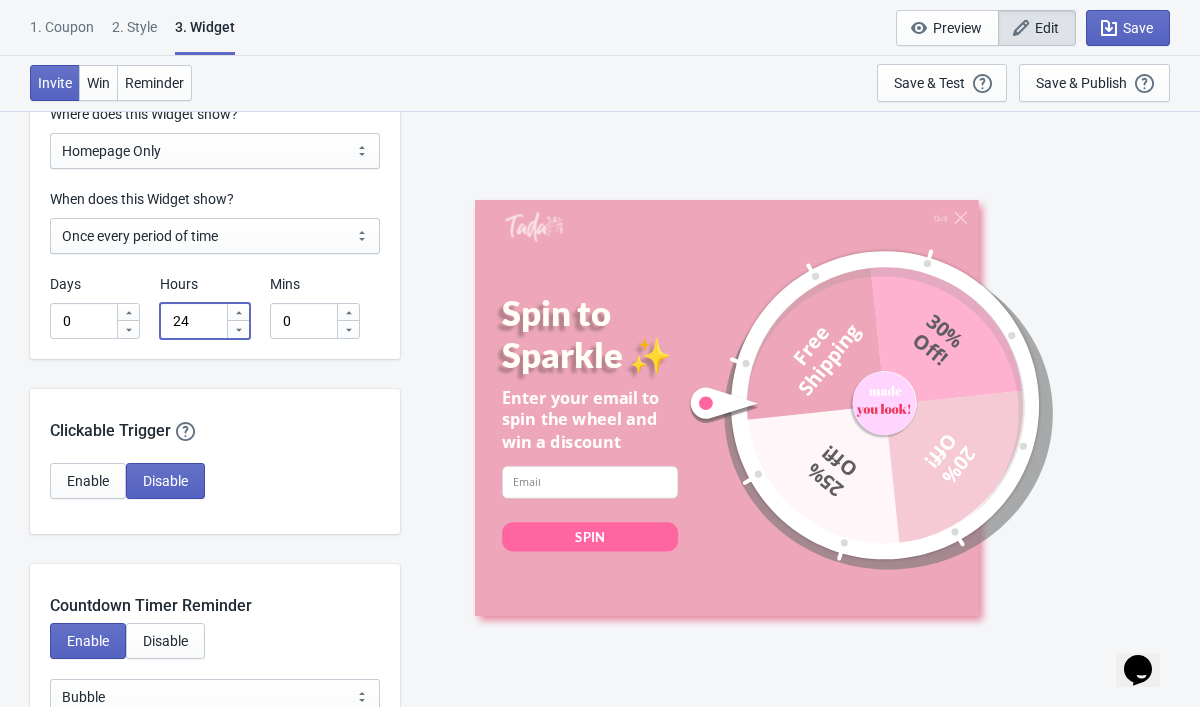 type on "24" 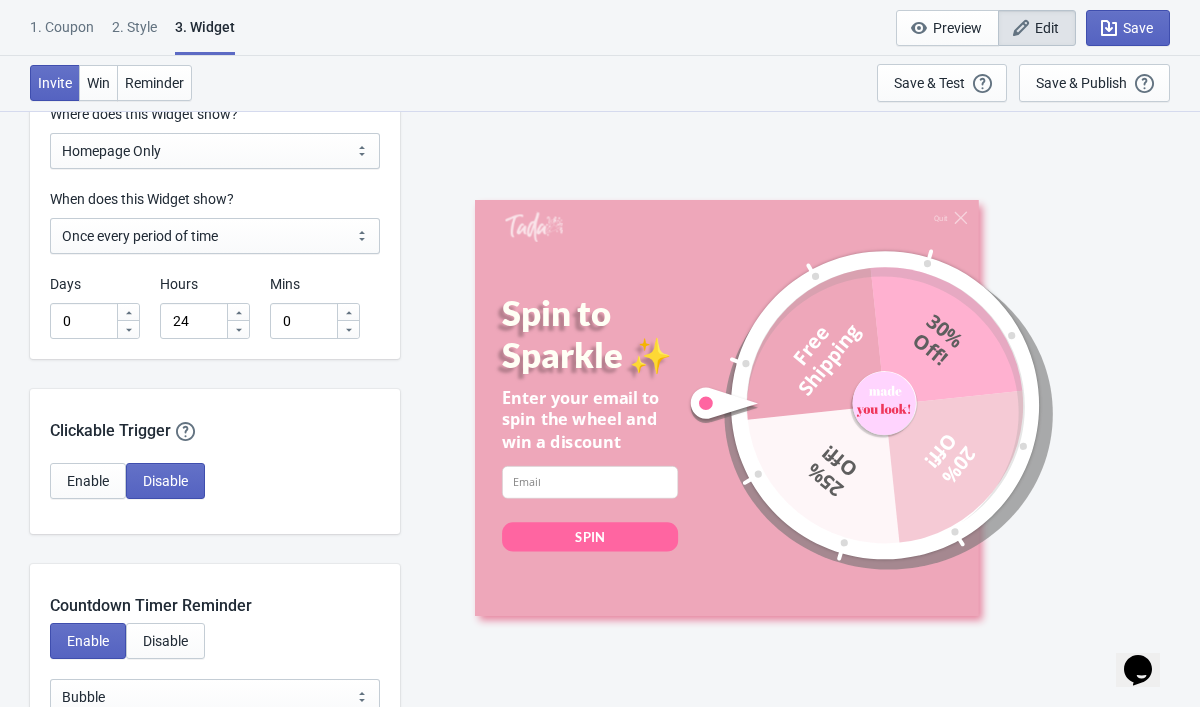 click on "Quit Spin to Sparkle ✨ Enter your email to spin the wheel and win a discount email-input SPIN Free Shipping 30% Off! 20% Off! 25% Off!" at bounding box center [800, 408] 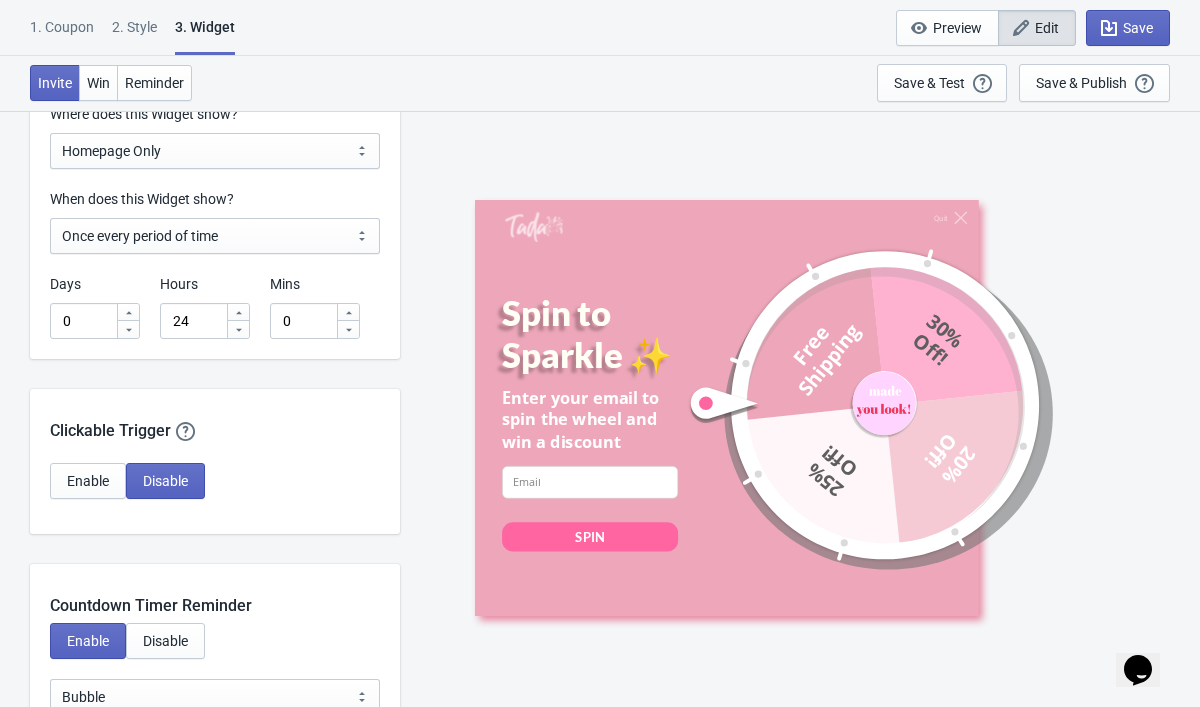 scroll, scrollTop: 1693, scrollLeft: 0, axis: vertical 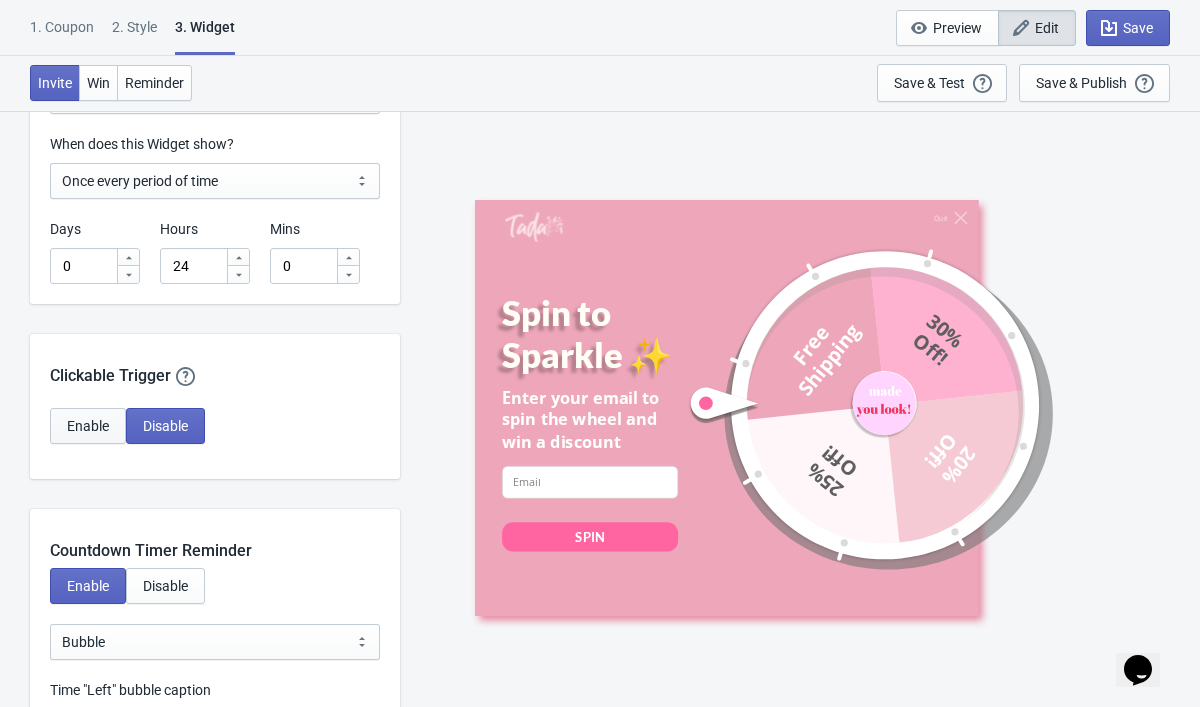 click on "Enable" at bounding box center (88, 426) 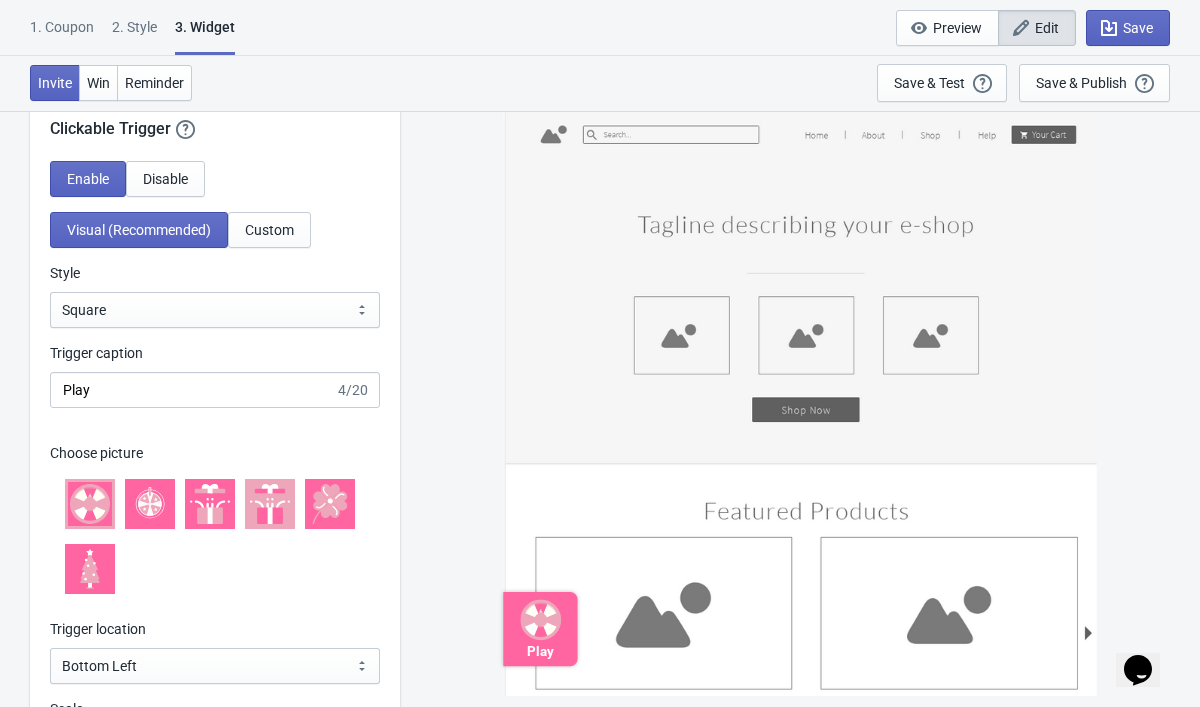 scroll, scrollTop: 1943, scrollLeft: 0, axis: vertical 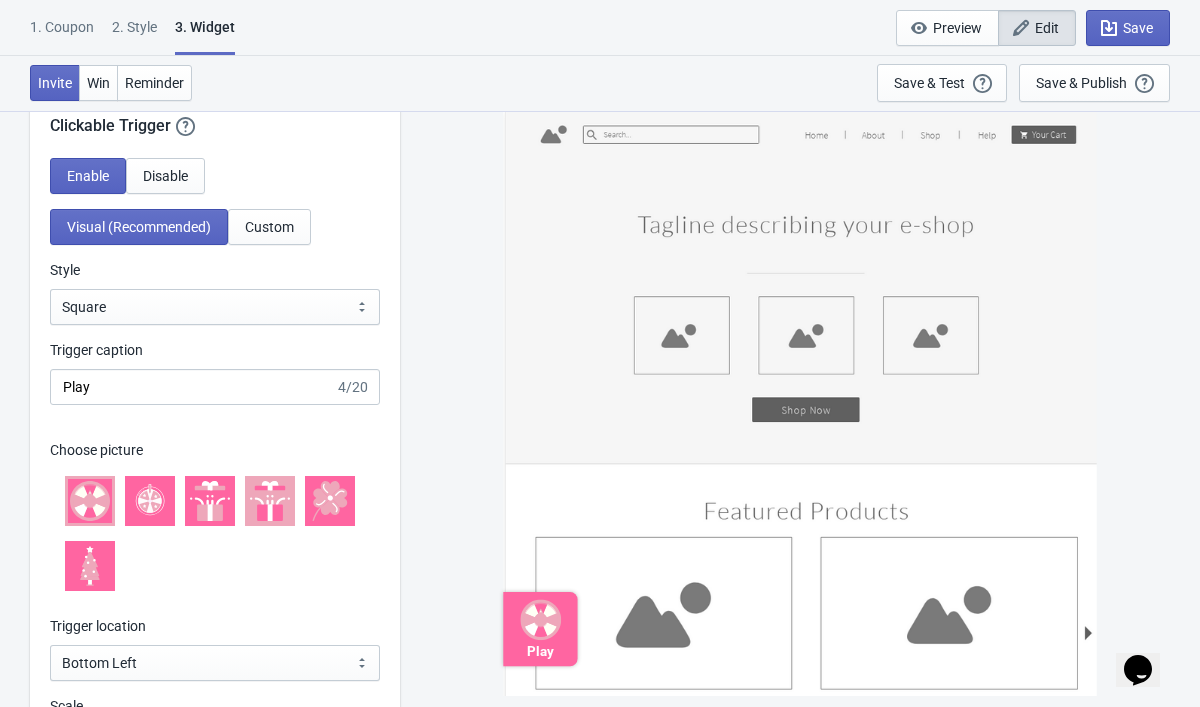 click 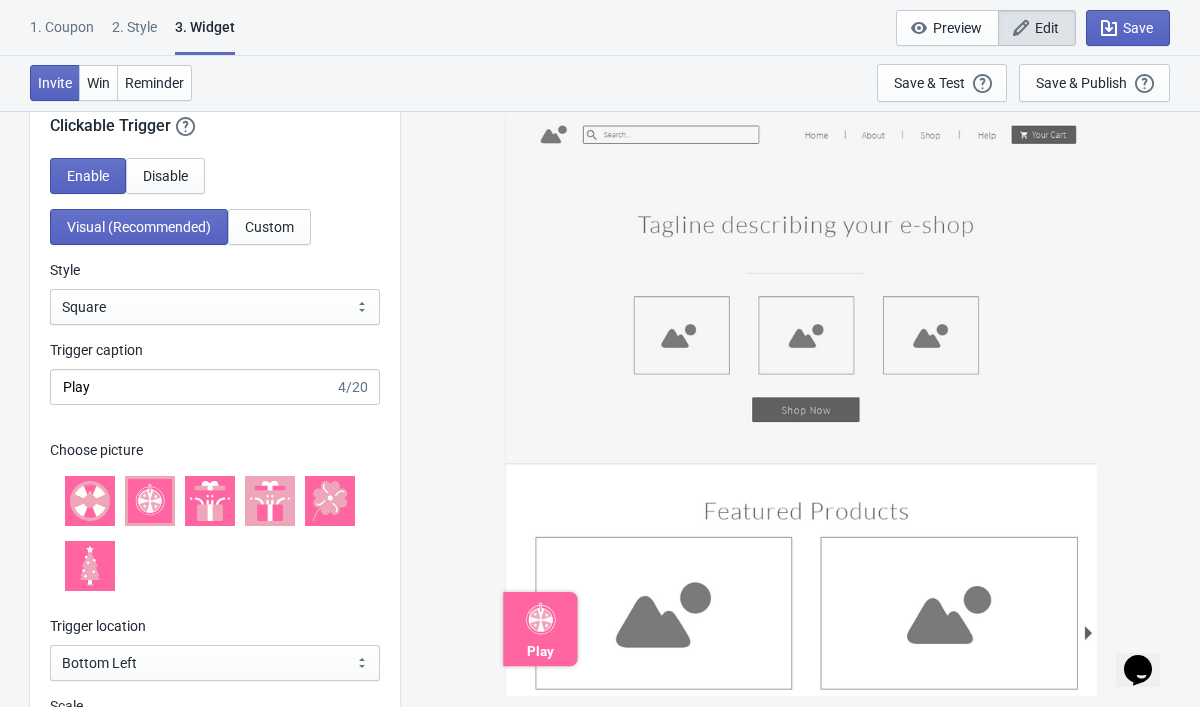 click 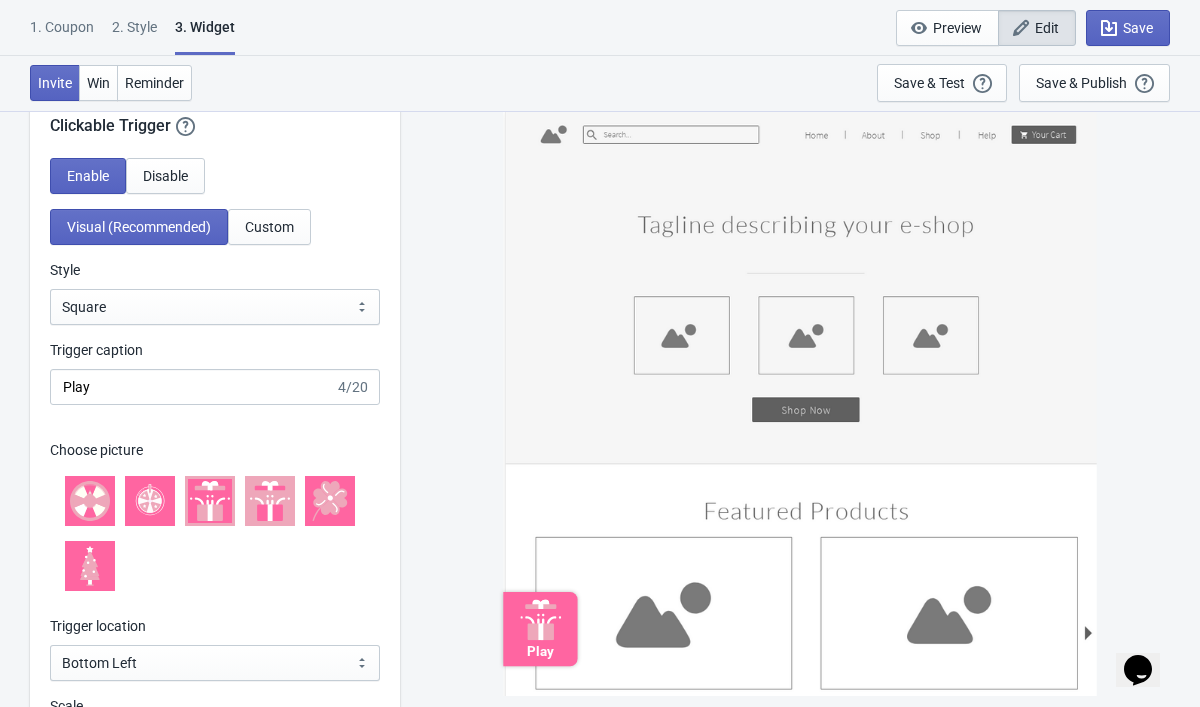 click 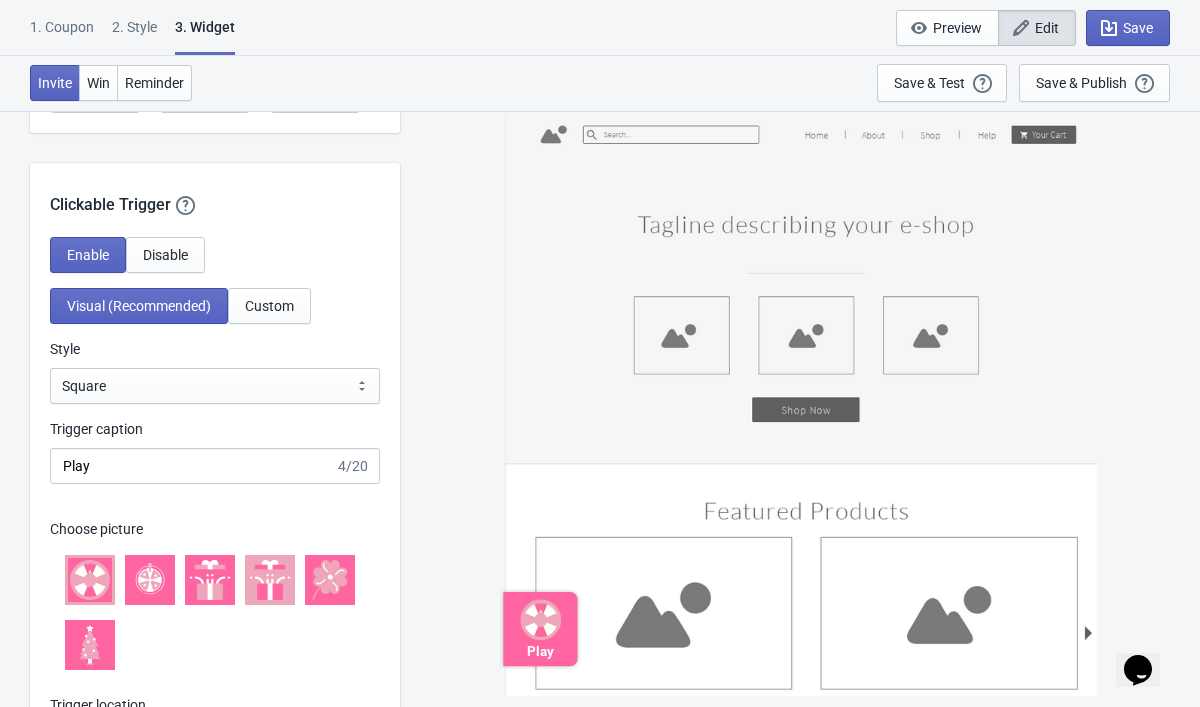 scroll, scrollTop: 1838, scrollLeft: 0, axis: vertical 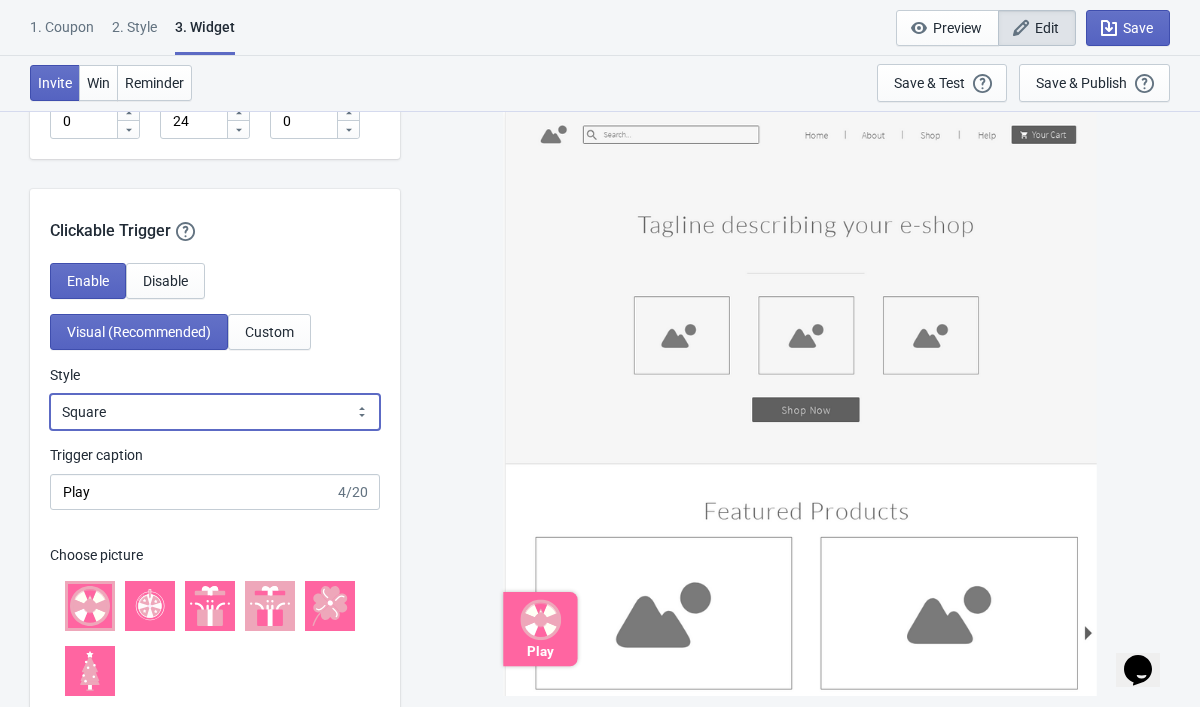 select on "circle" 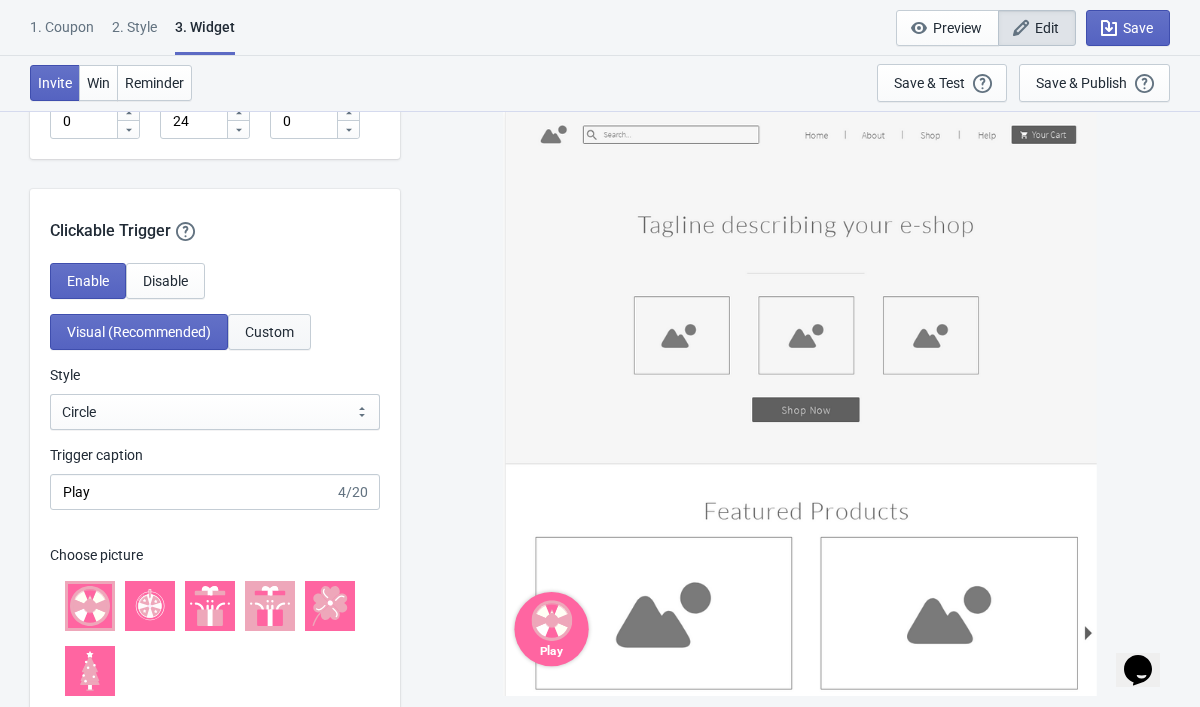 click on "Custom" at bounding box center [269, 332] 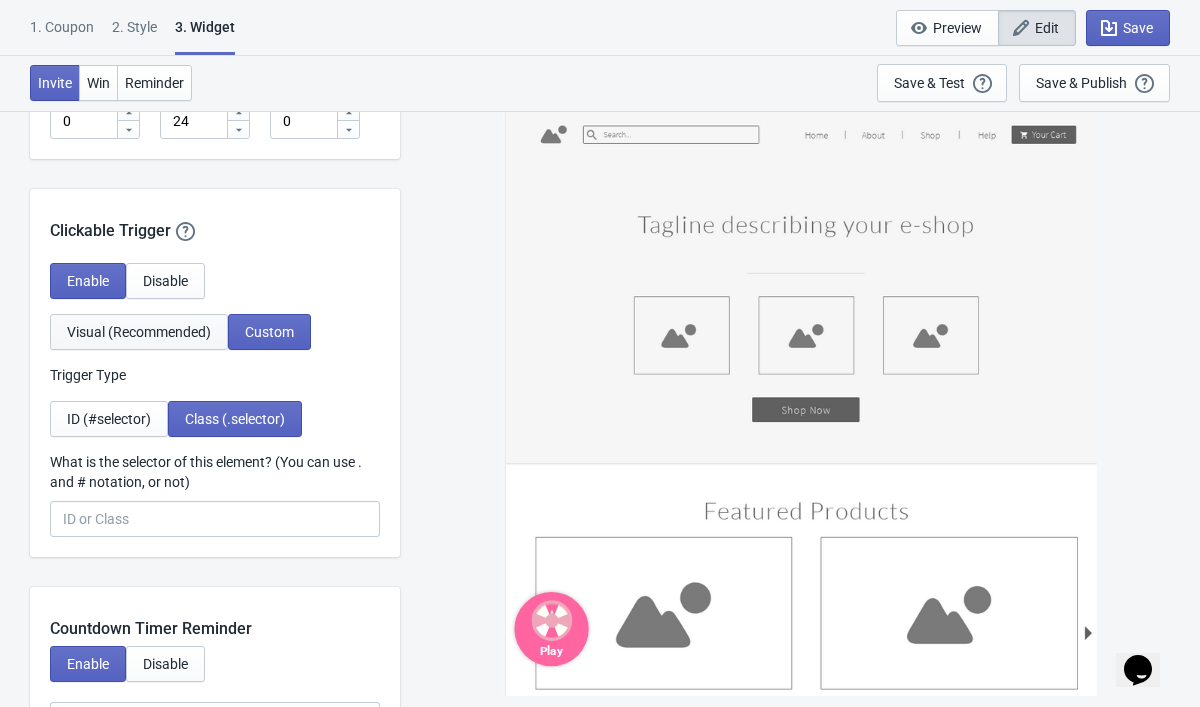 click on "Visual (Recommended)" at bounding box center [139, 332] 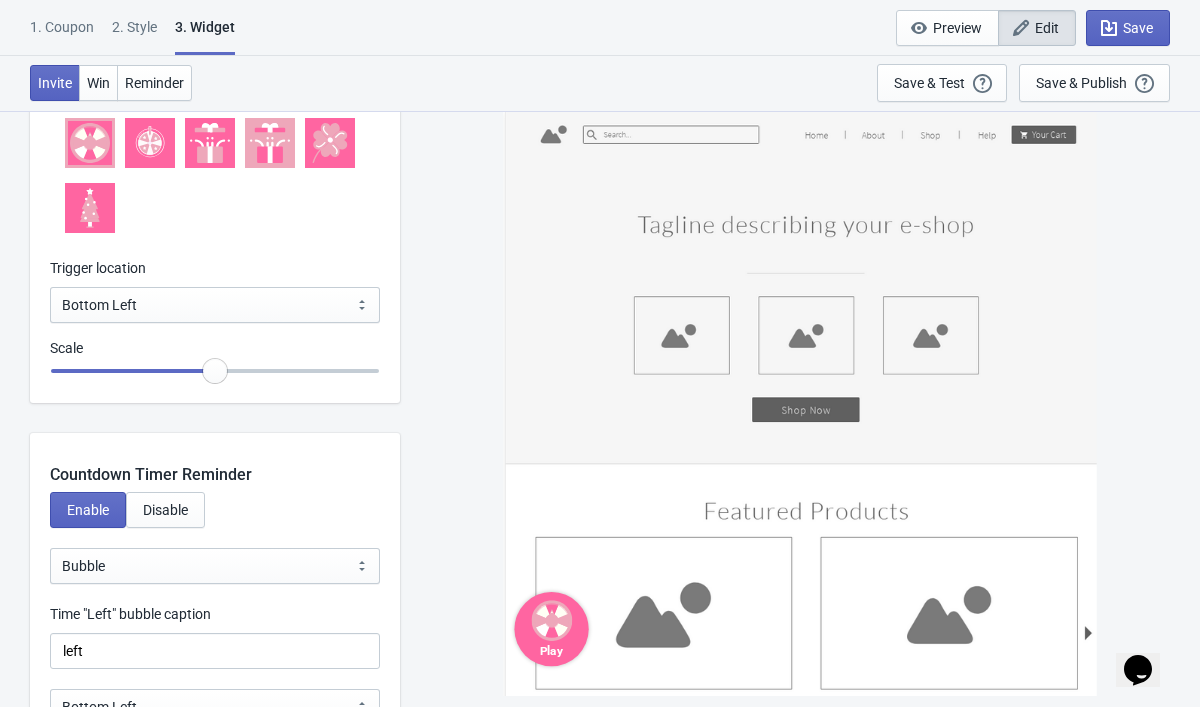 scroll, scrollTop: 2311, scrollLeft: 0, axis: vertical 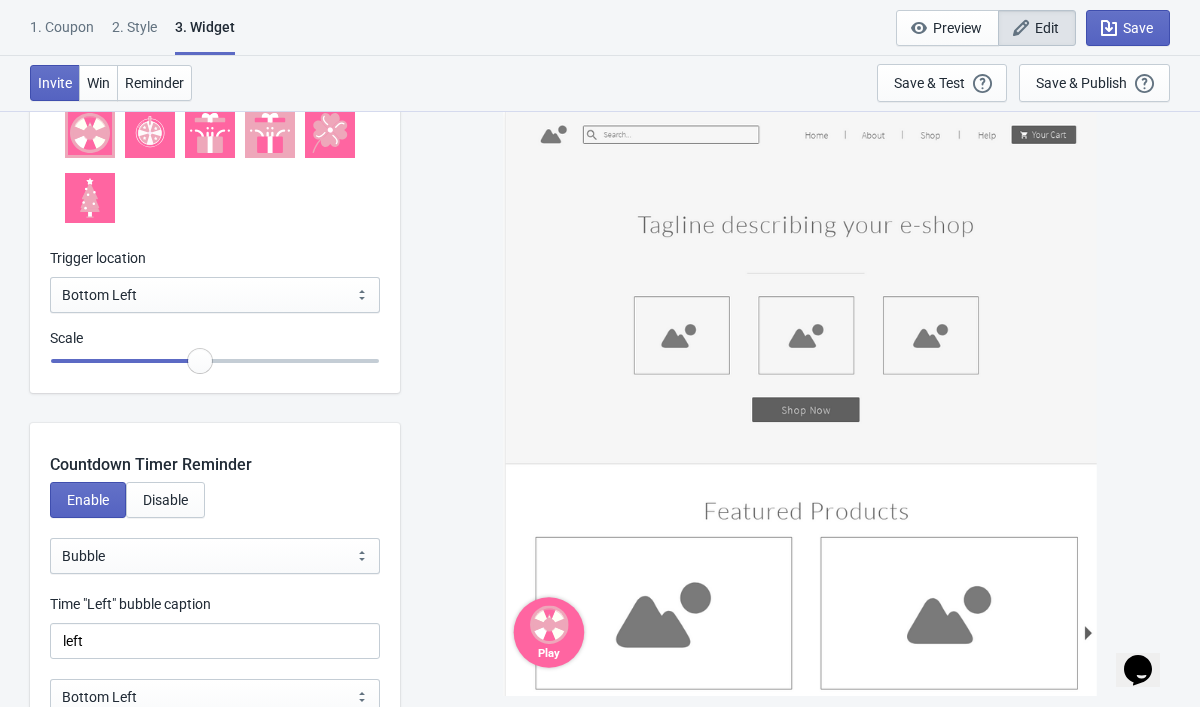 drag, startPoint x: 214, startPoint y: 367, endPoint x: 194, endPoint y: 365, distance: 20.09975 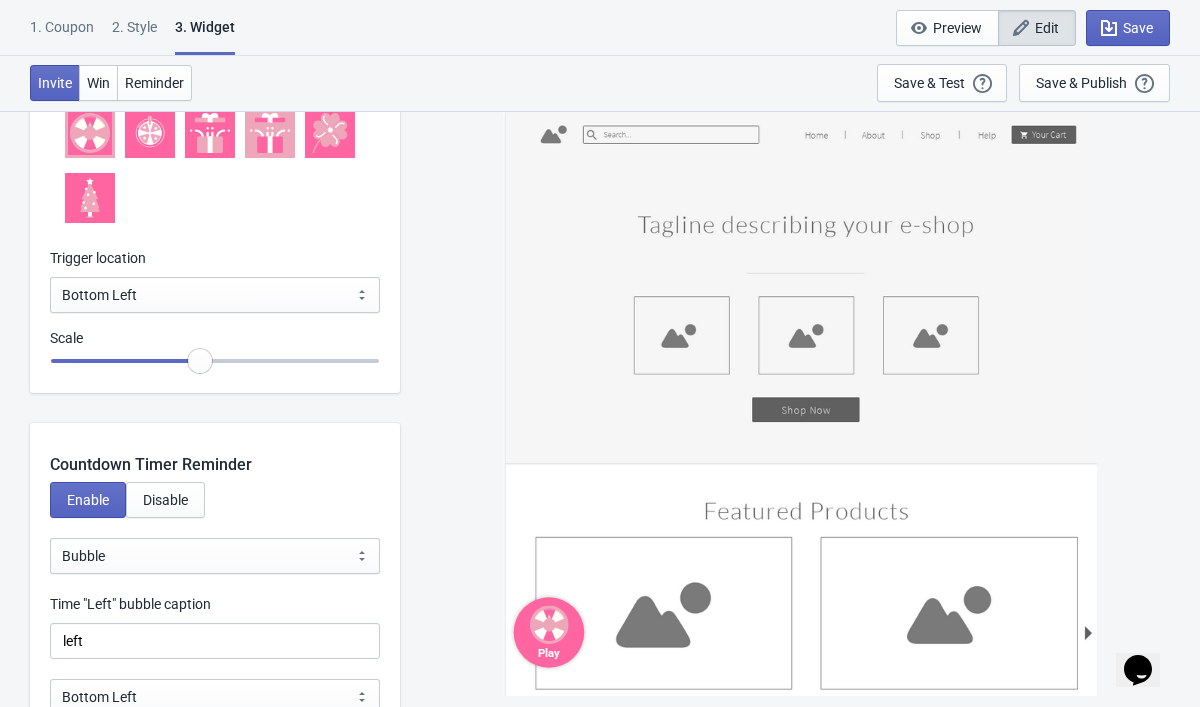 type on "0.95" 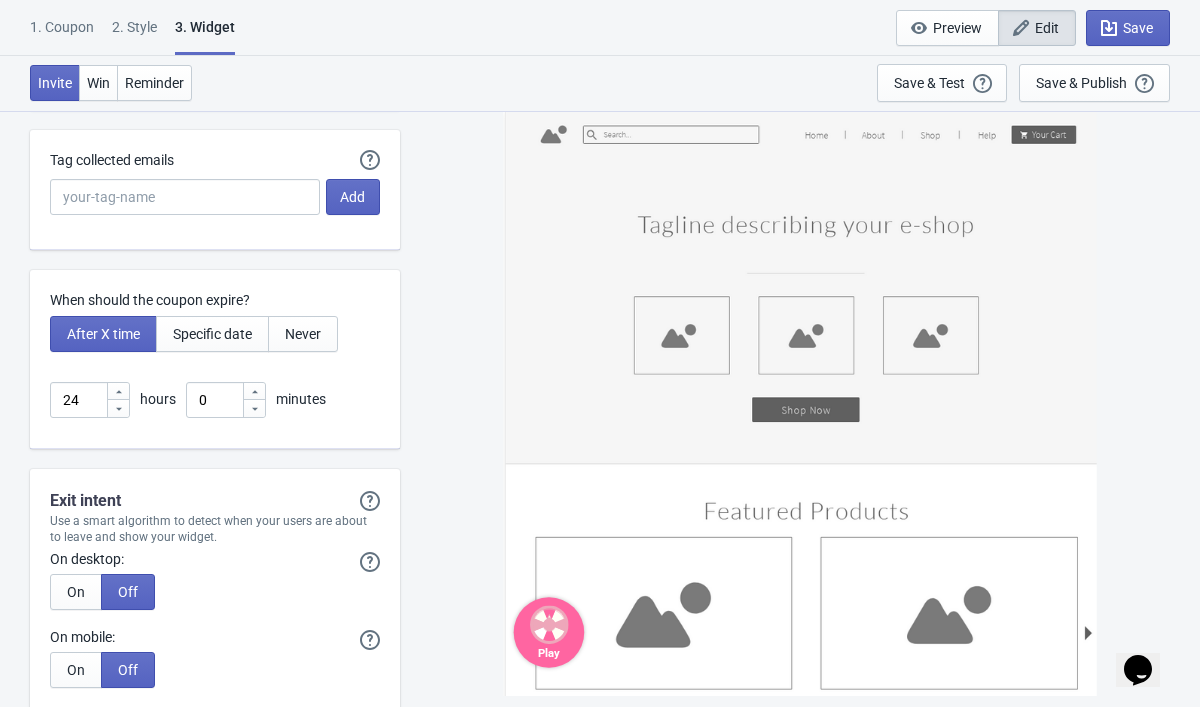 scroll, scrollTop: 5251, scrollLeft: 0, axis: vertical 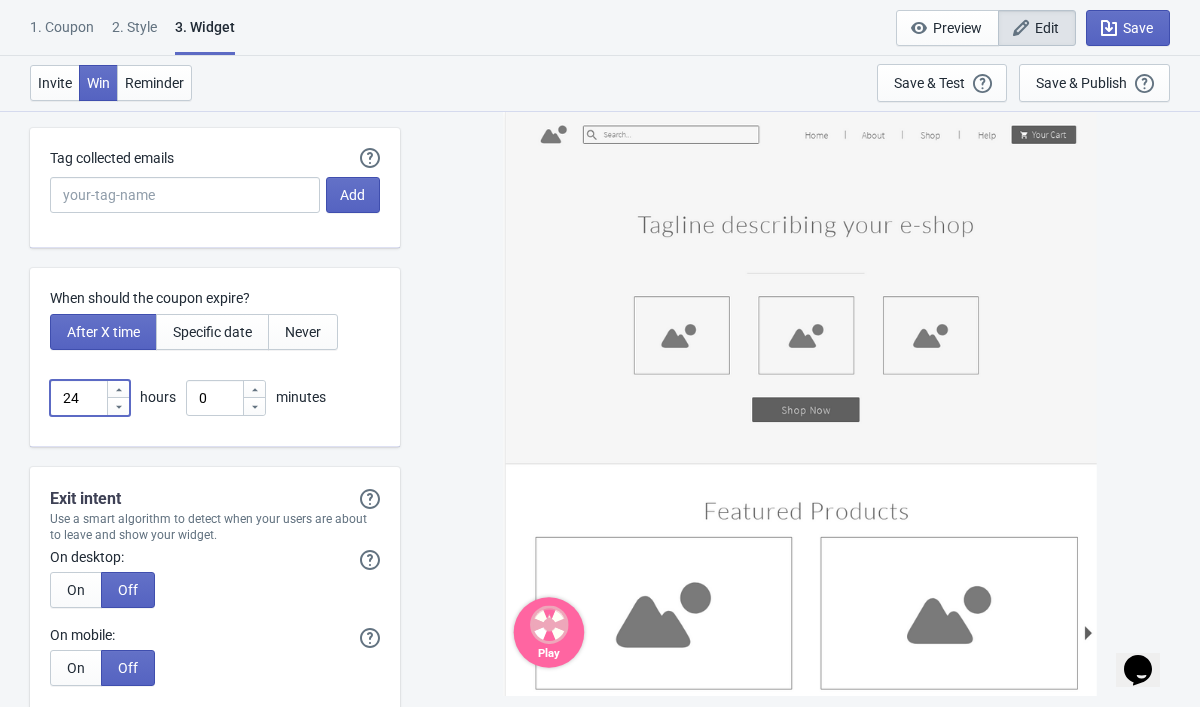 click on "24" at bounding box center [78, 398] 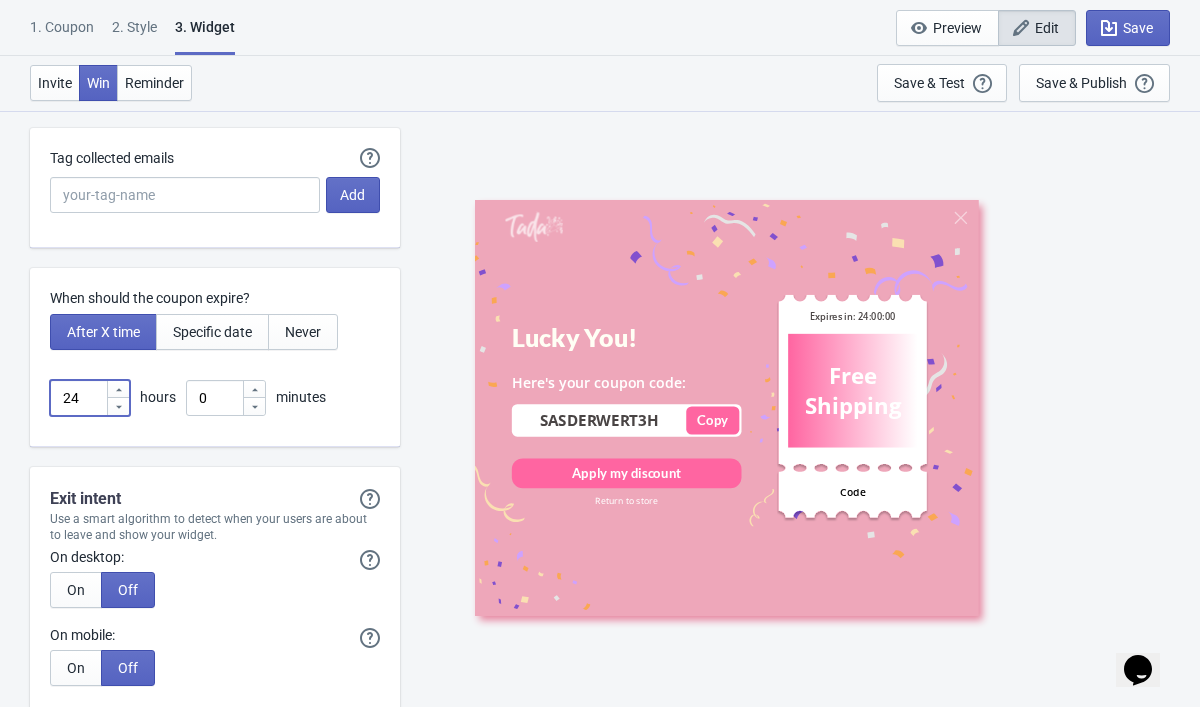 type on "2" 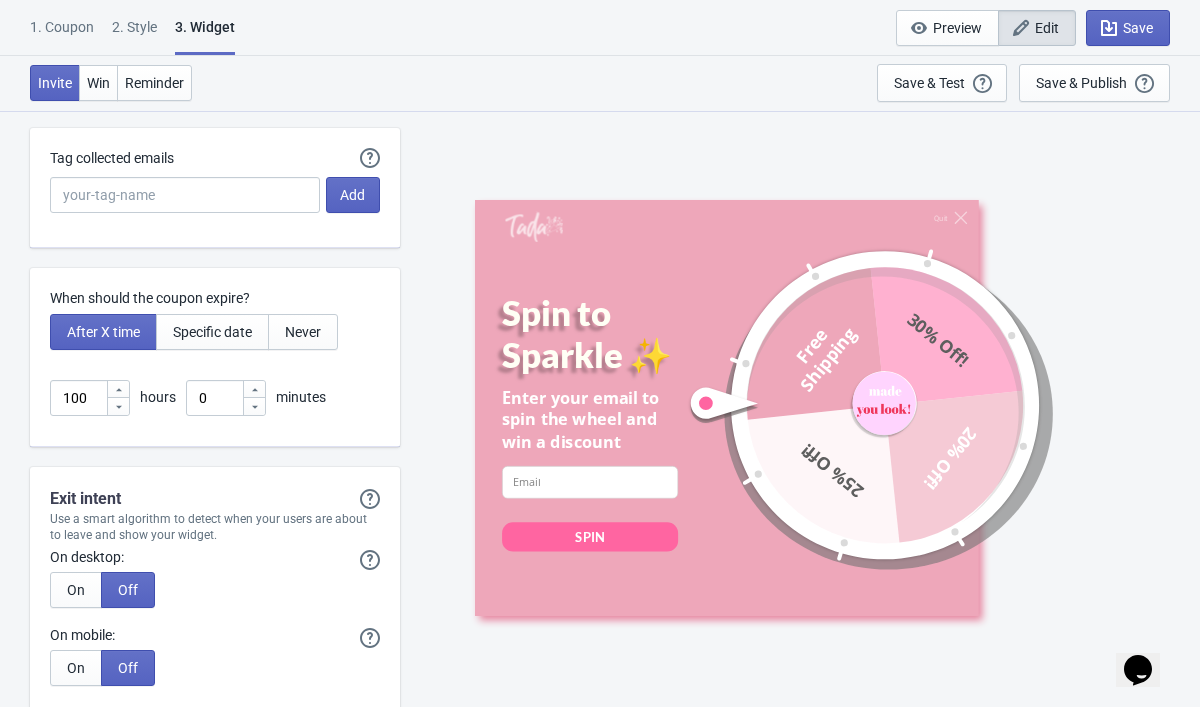 click on "When should the coupon expire? After X time Specific date Never 100 hours 0 minutes" at bounding box center (215, 357) 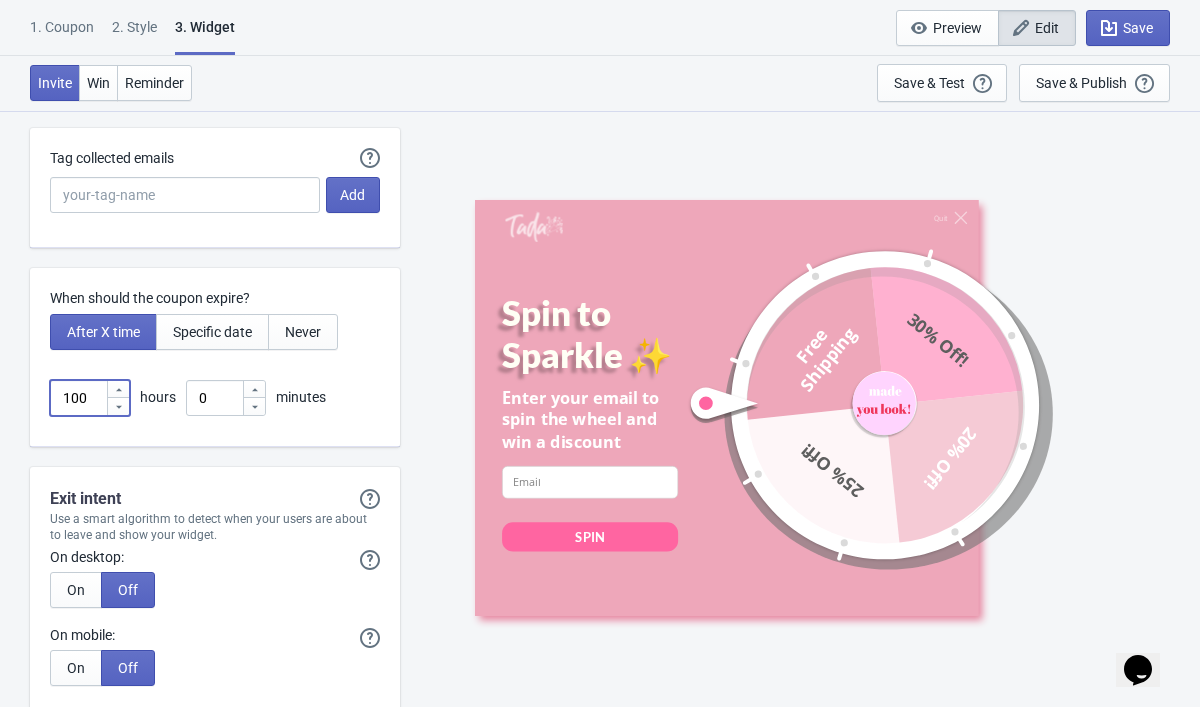 click on "100" at bounding box center [78, 398] 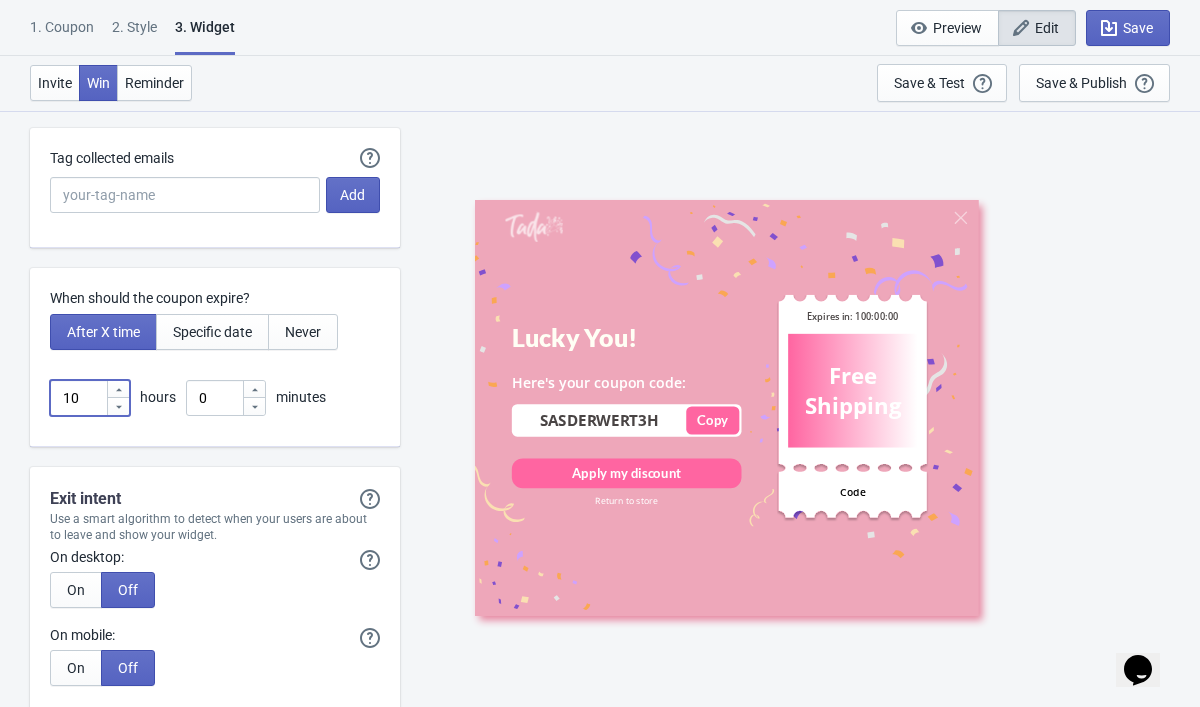 type on "1" 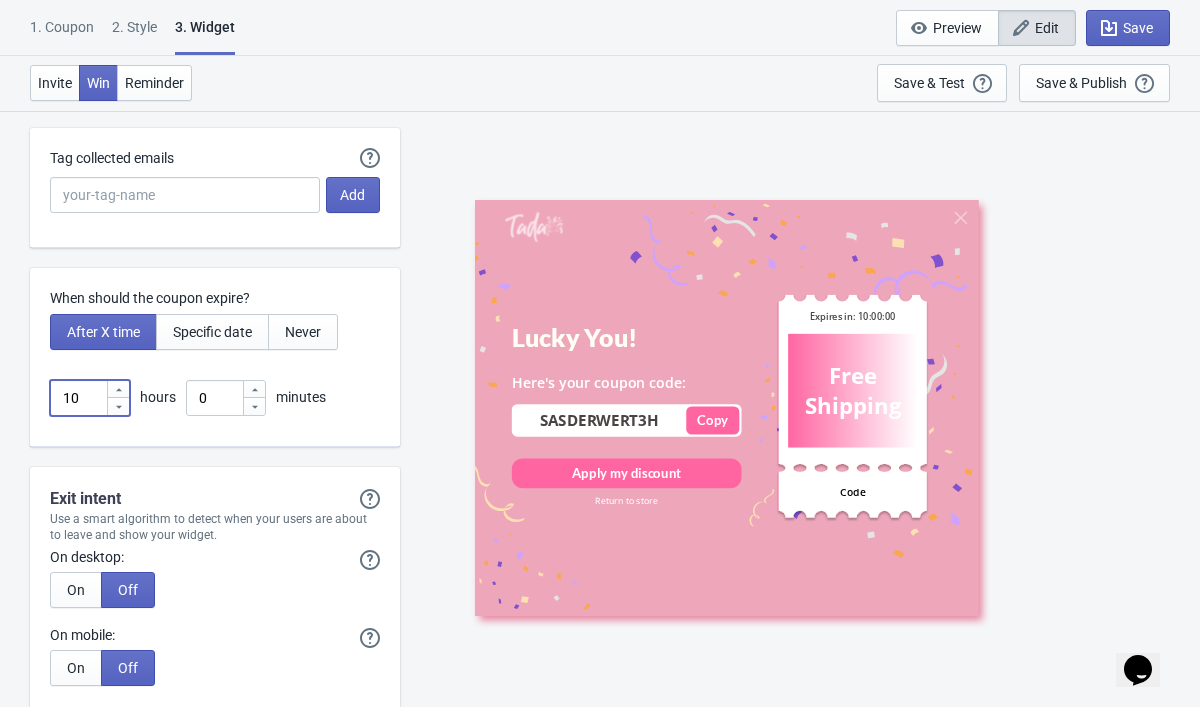 type on "1" 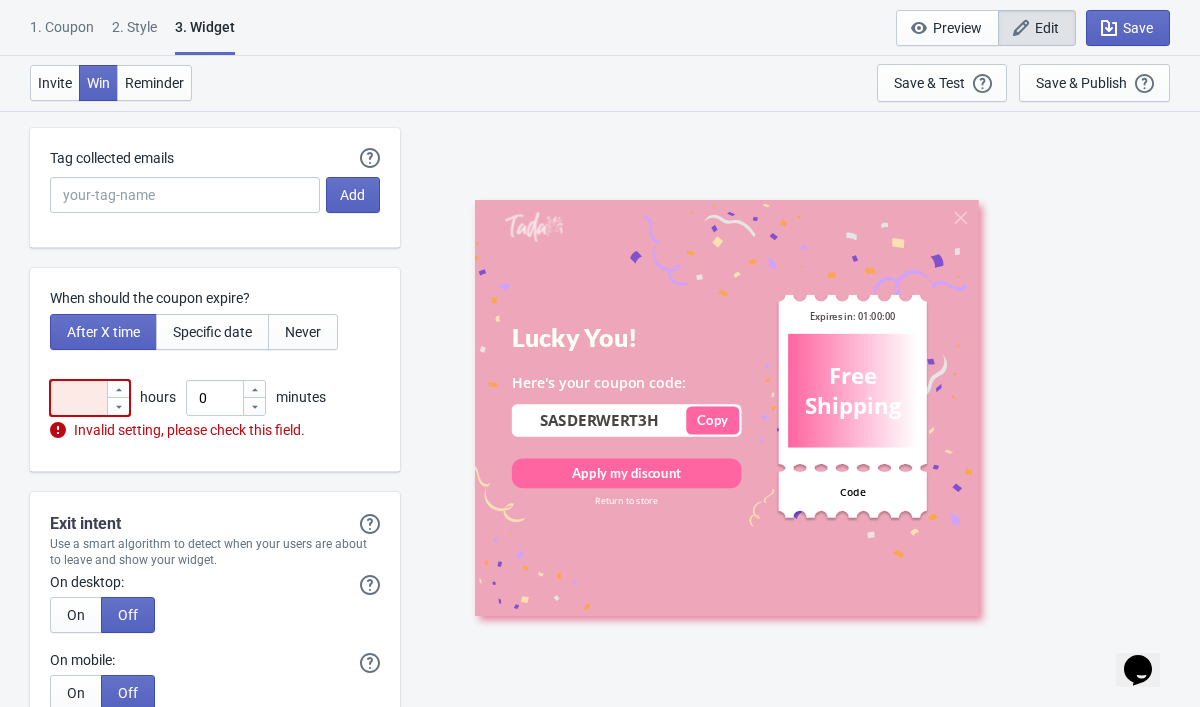 type on "2" 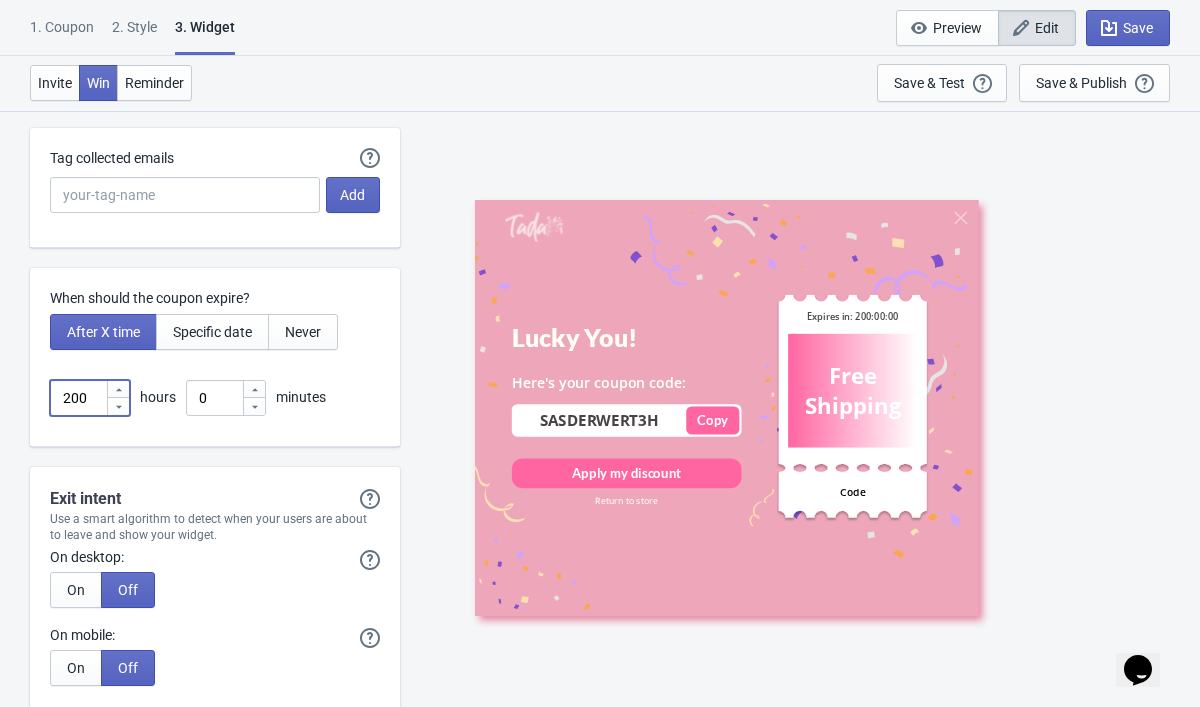 type on "200" 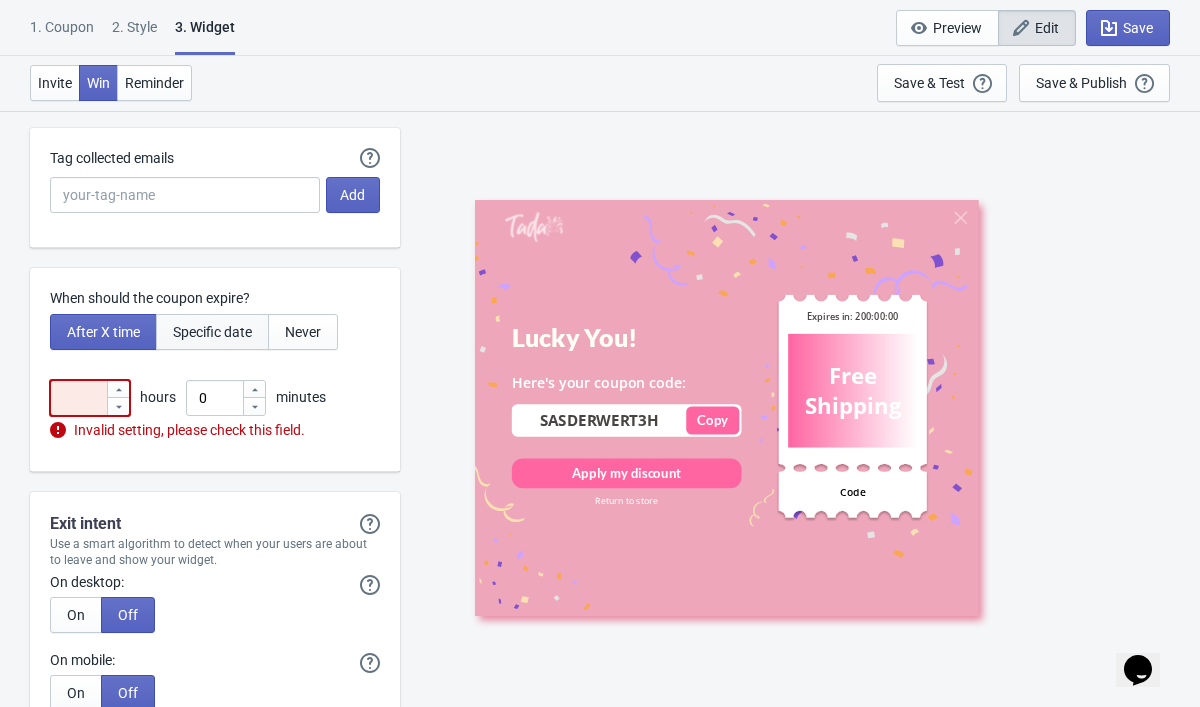 type 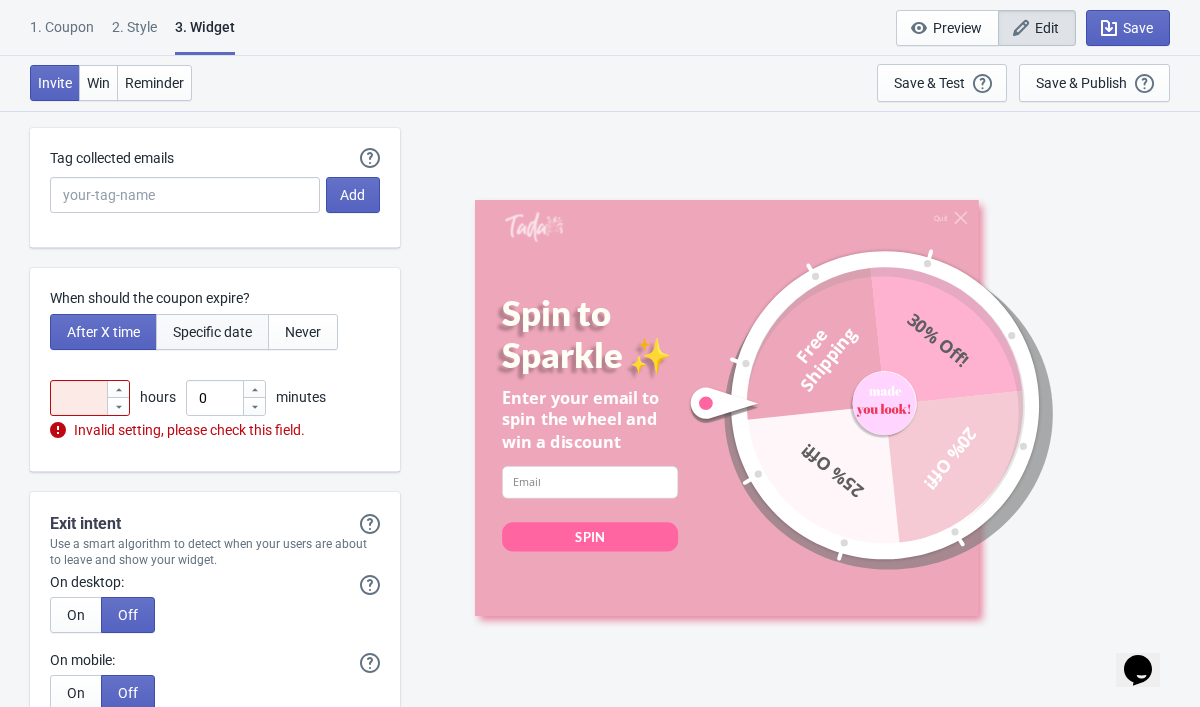 click on "Specific date" at bounding box center [212, 332] 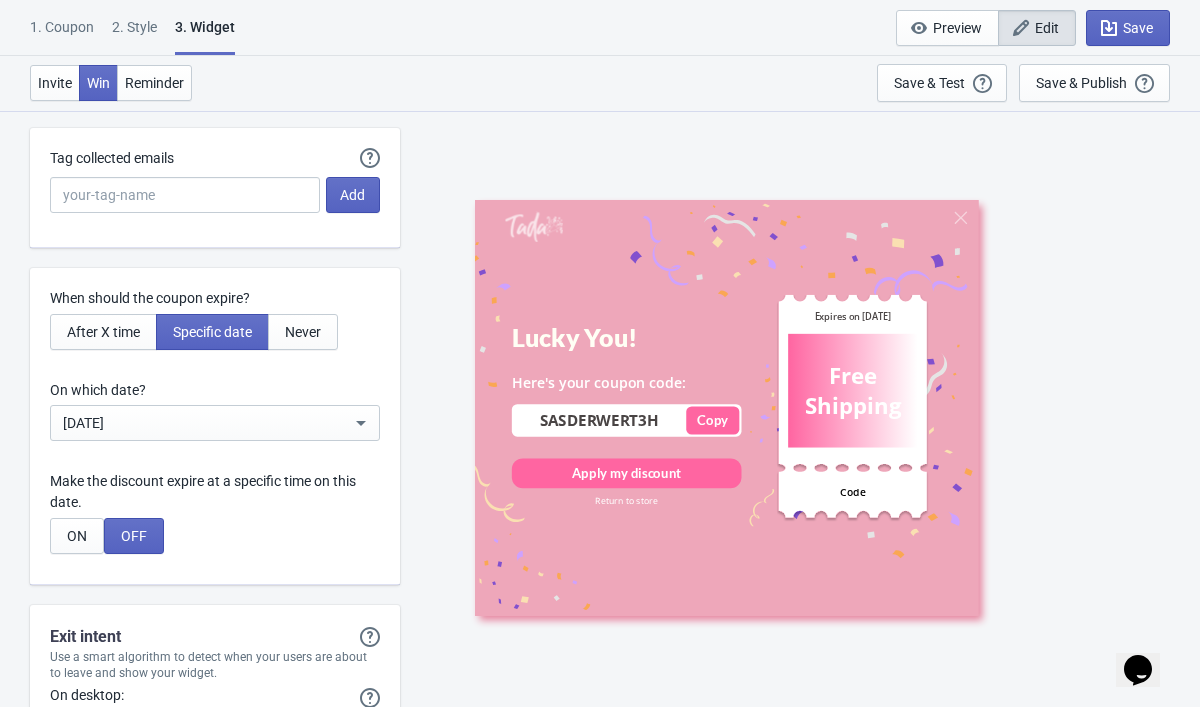 click on "[DATE]" at bounding box center [207, 423] 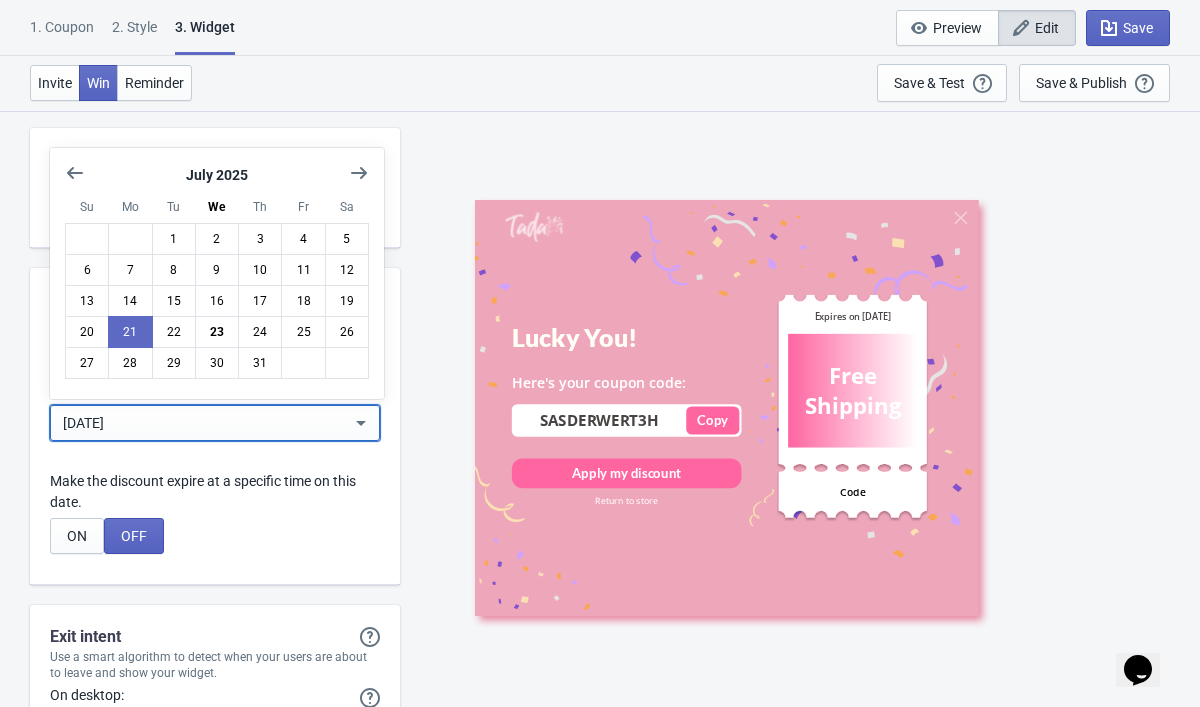 click on "When should the coupon expire? After X time Specific date Never On which date? [DATE] Make the discount expire at a specific time on this date. ON OFF" at bounding box center (215, 426) 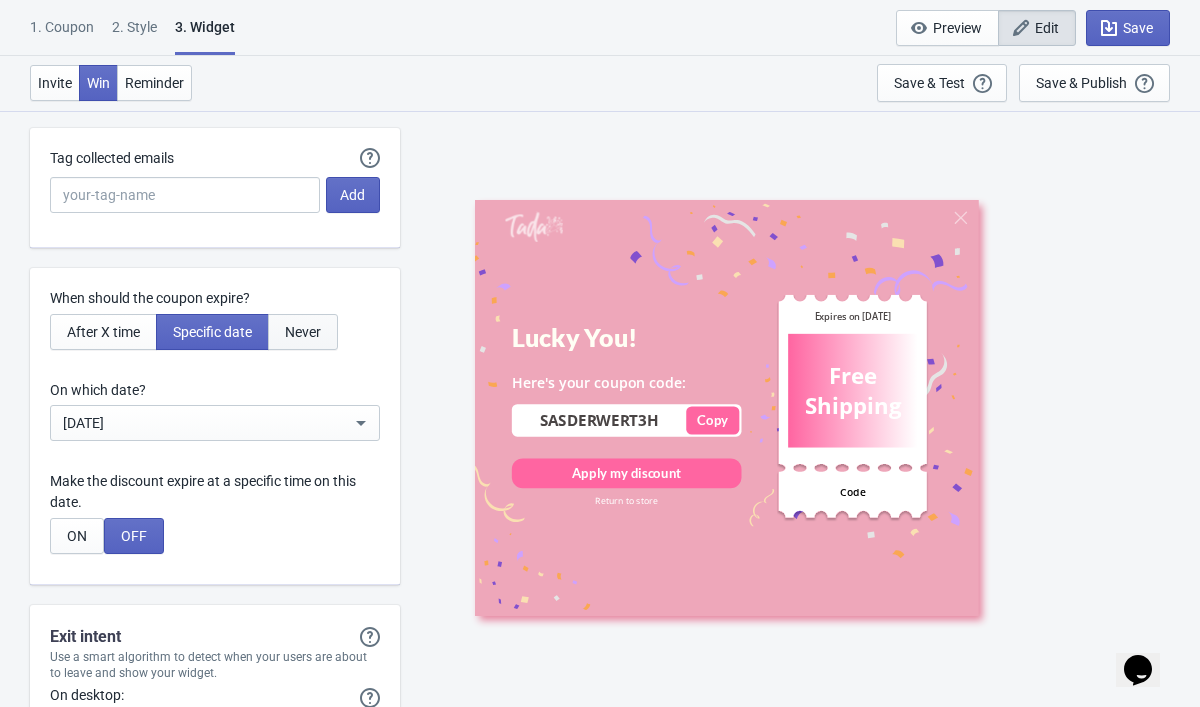 click on "Never" at bounding box center [303, 332] 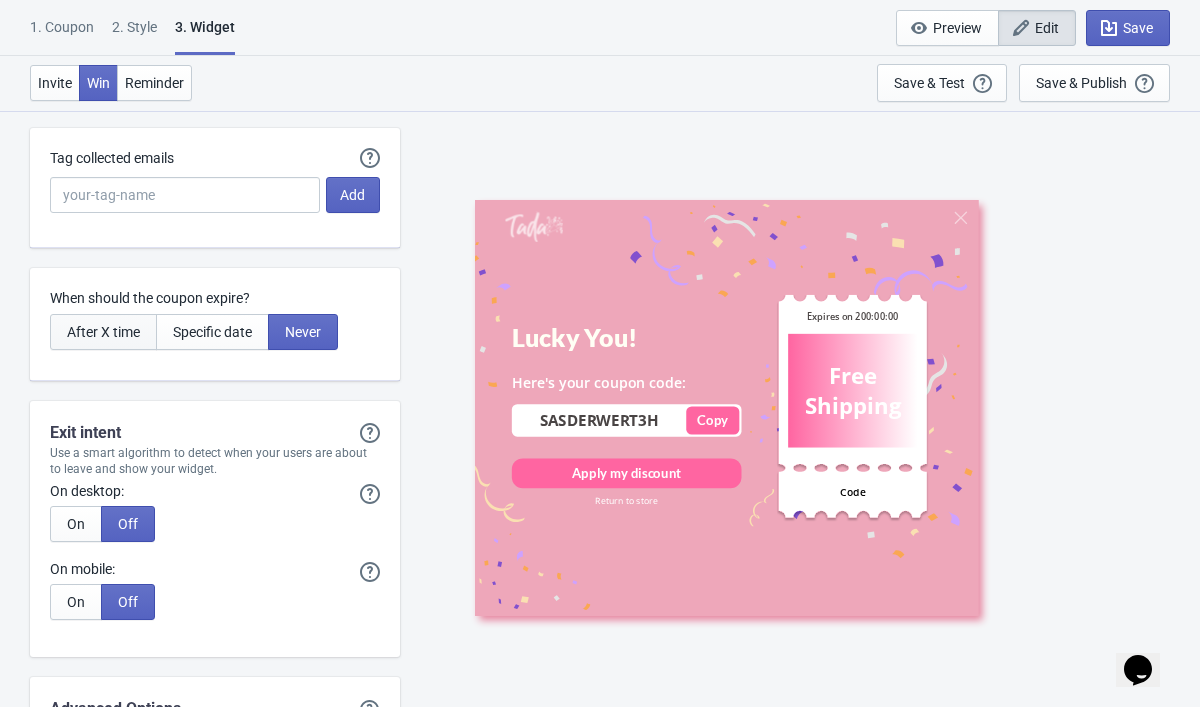 click on "After X time" at bounding box center (103, 332) 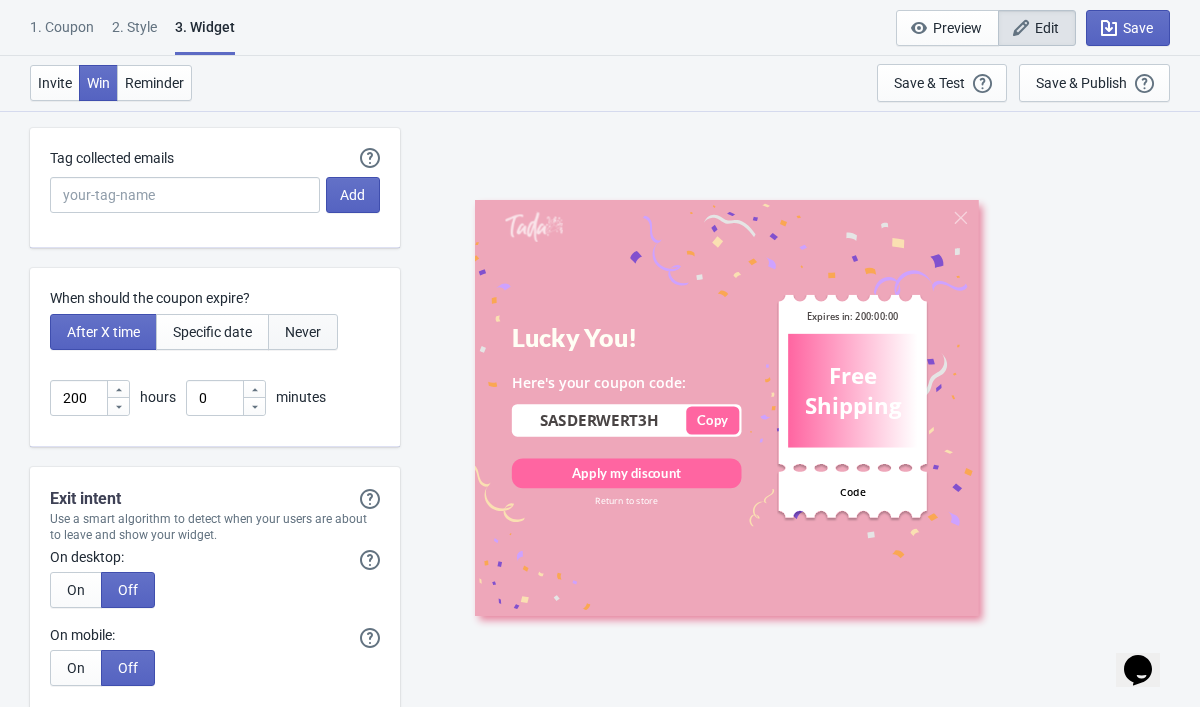 click on "Never" at bounding box center (303, 332) 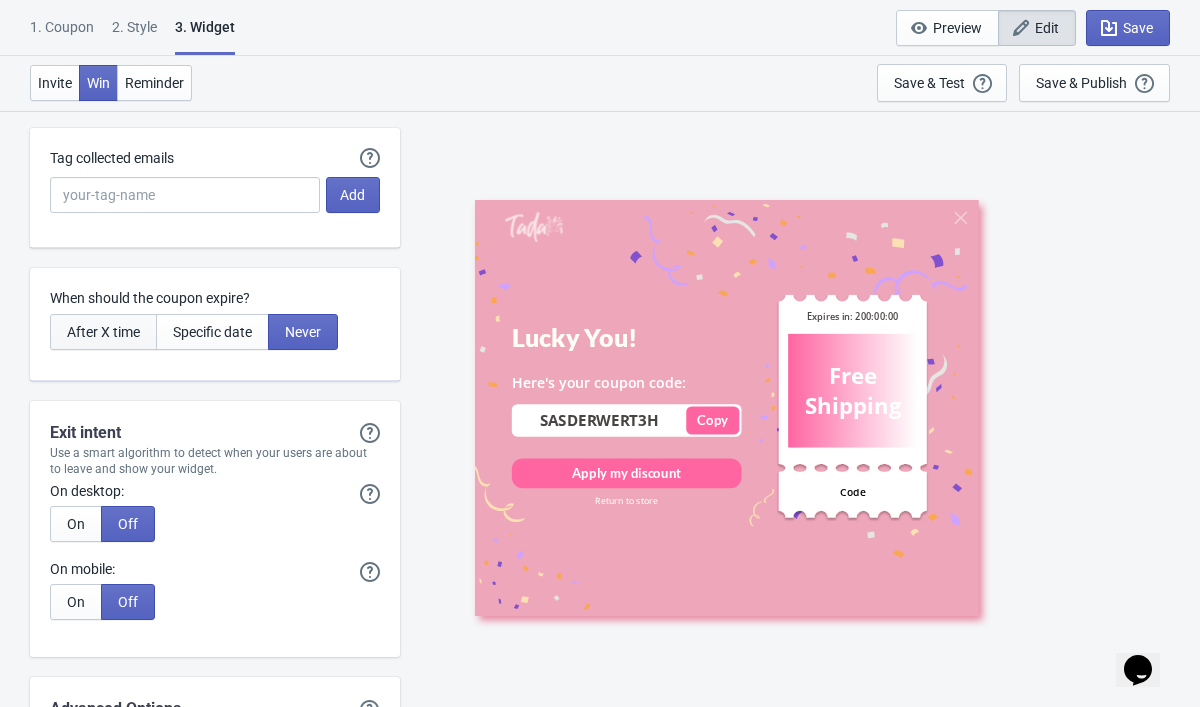 click on "After X time" at bounding box center (103, 332) 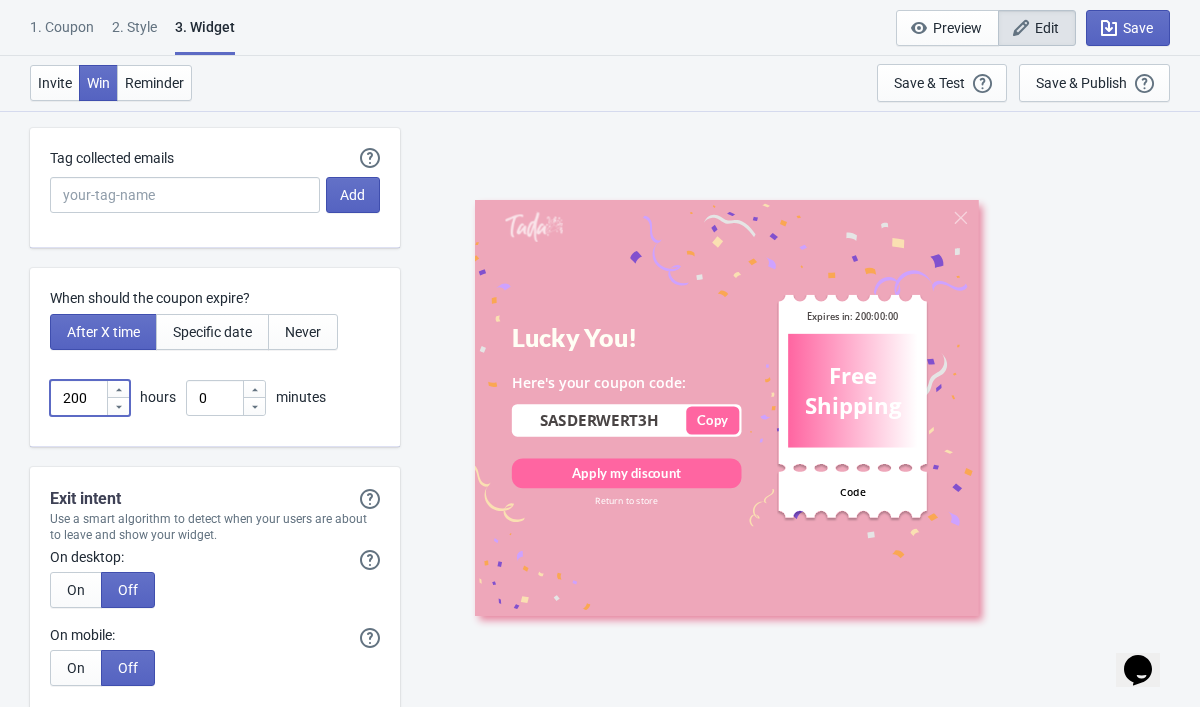 click on "200" at bounding box center [78, 398] 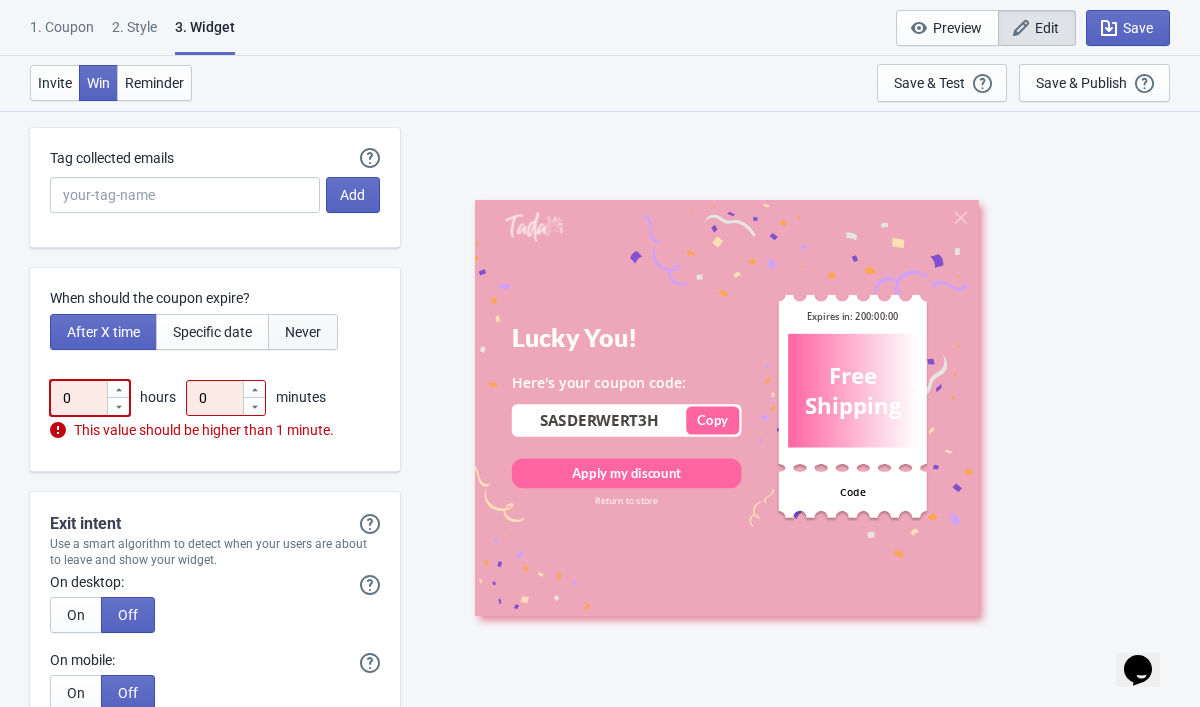type on "0" 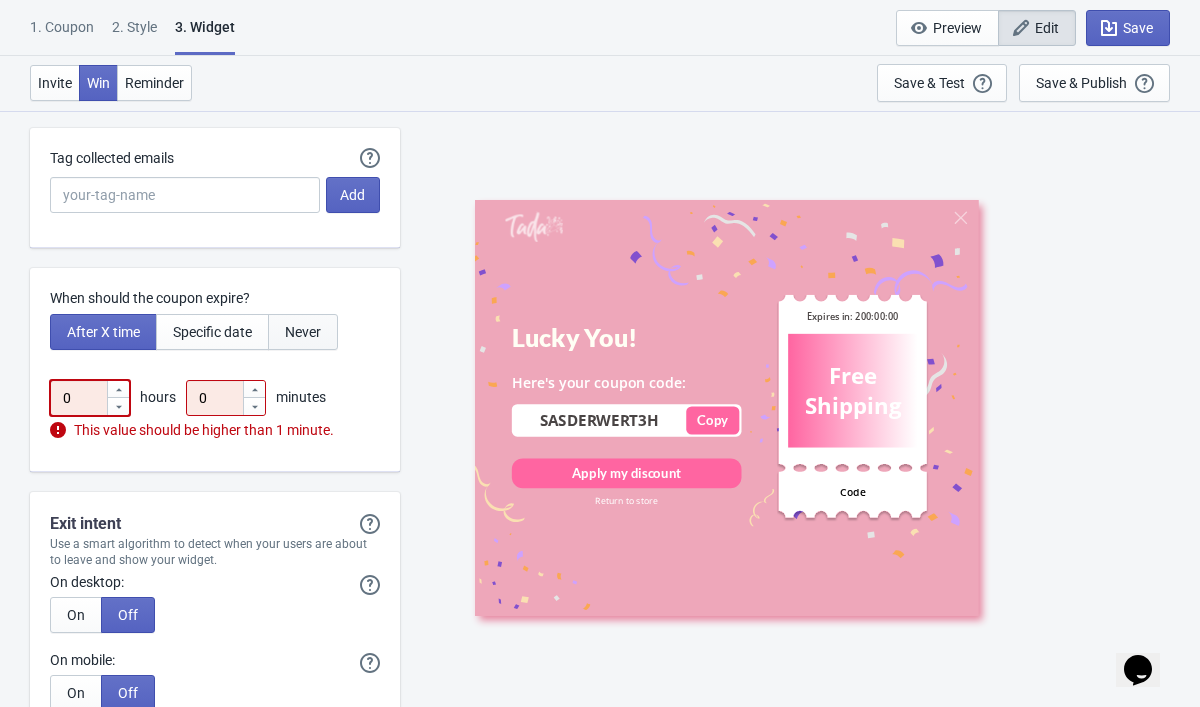 click on "Never" at bounding box center (303, 332) 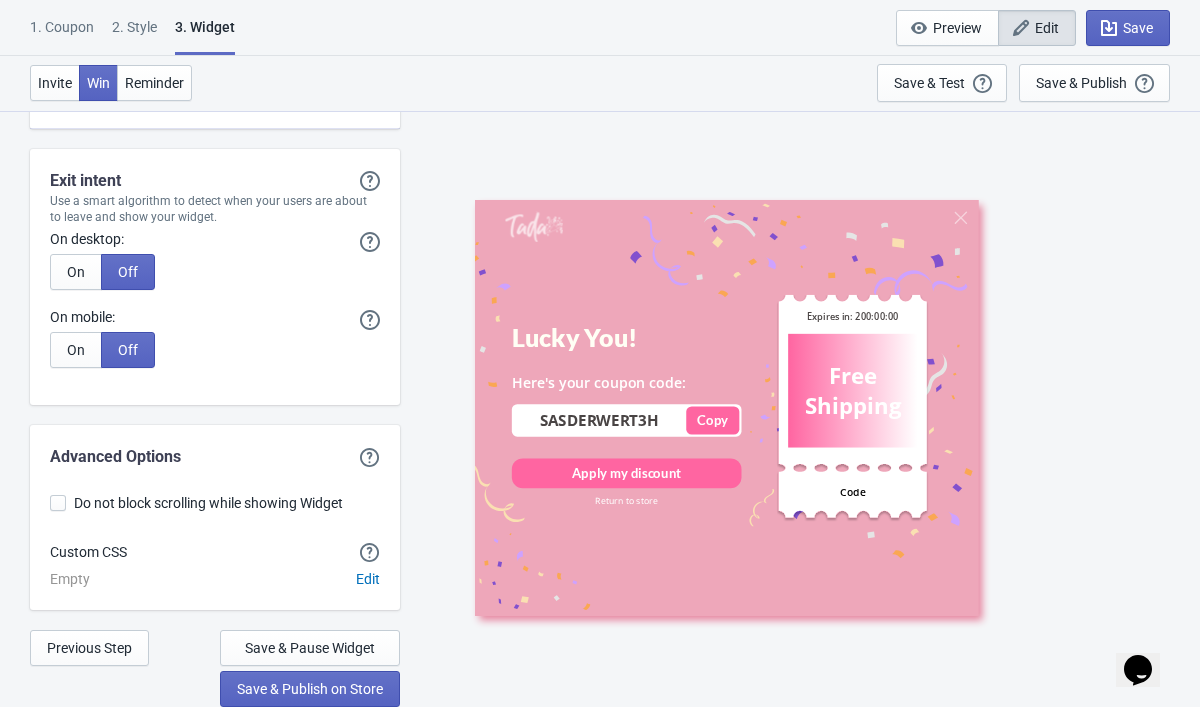 scroll, scrollTop: 5503, scrollLeft: 0, axis: vertical 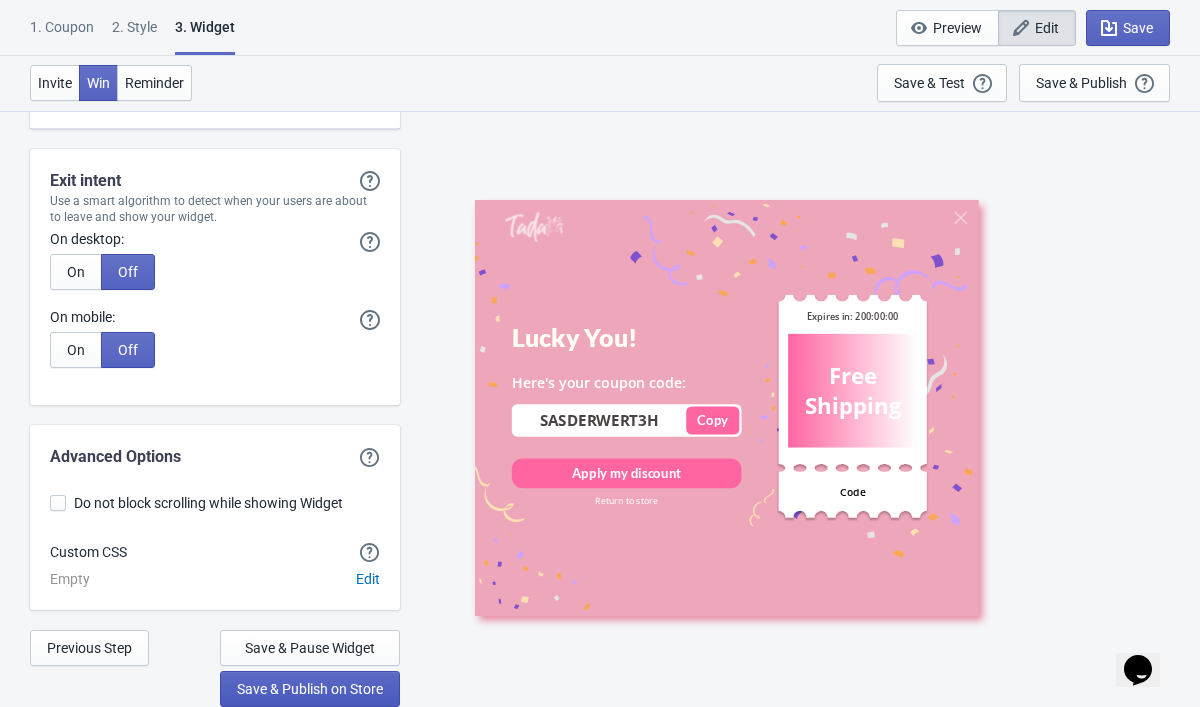 click on "Save & Publish on Store" at bounding box center [310, 689] 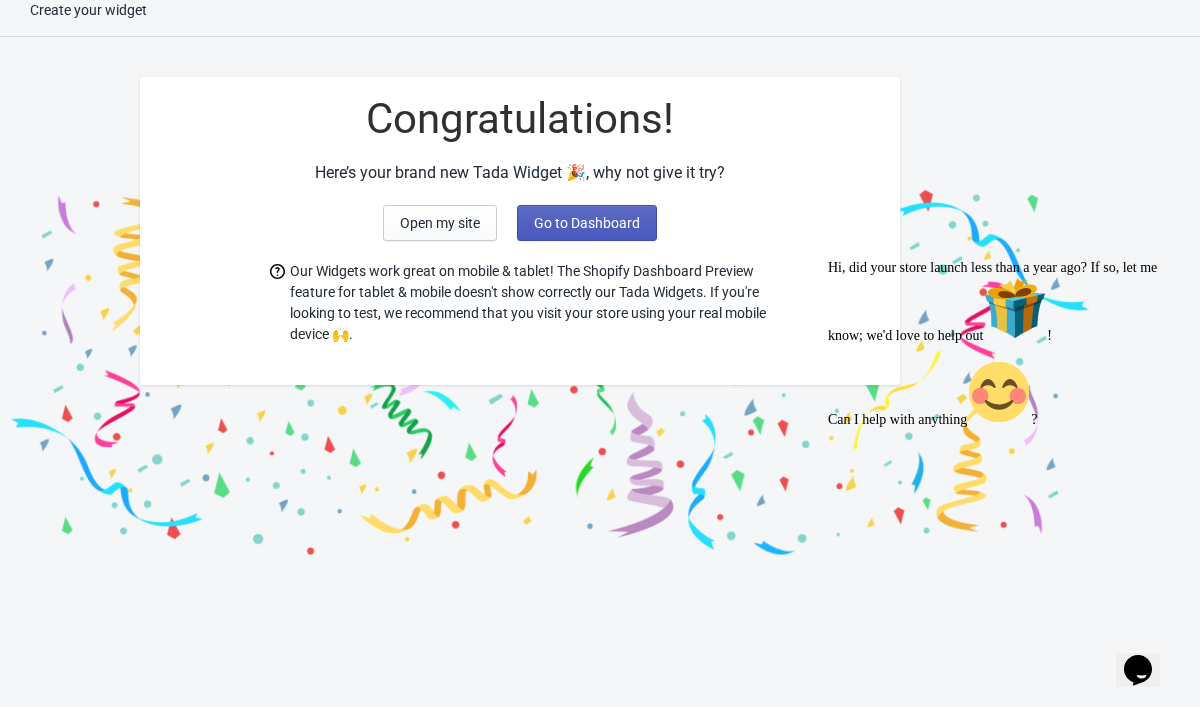 click on "Go to Dashboard" at bounding box center (587, 223) 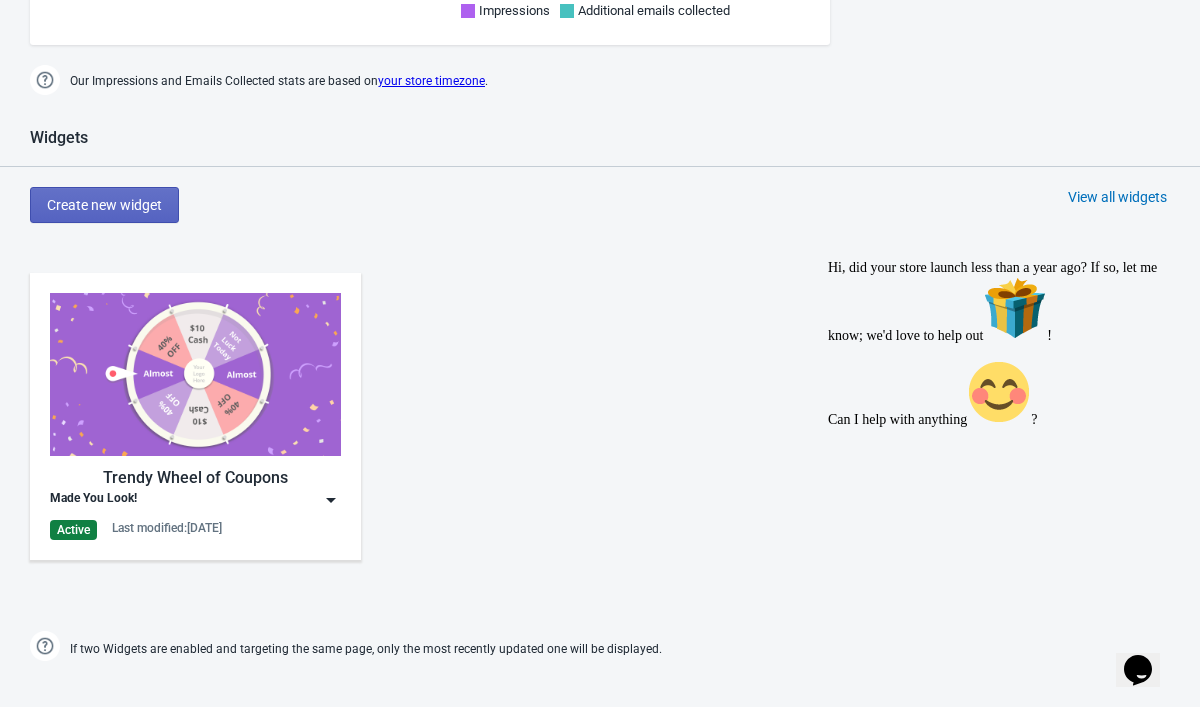 scroll, scrollTop: 750, scrollLeft: 0, axis: vertical 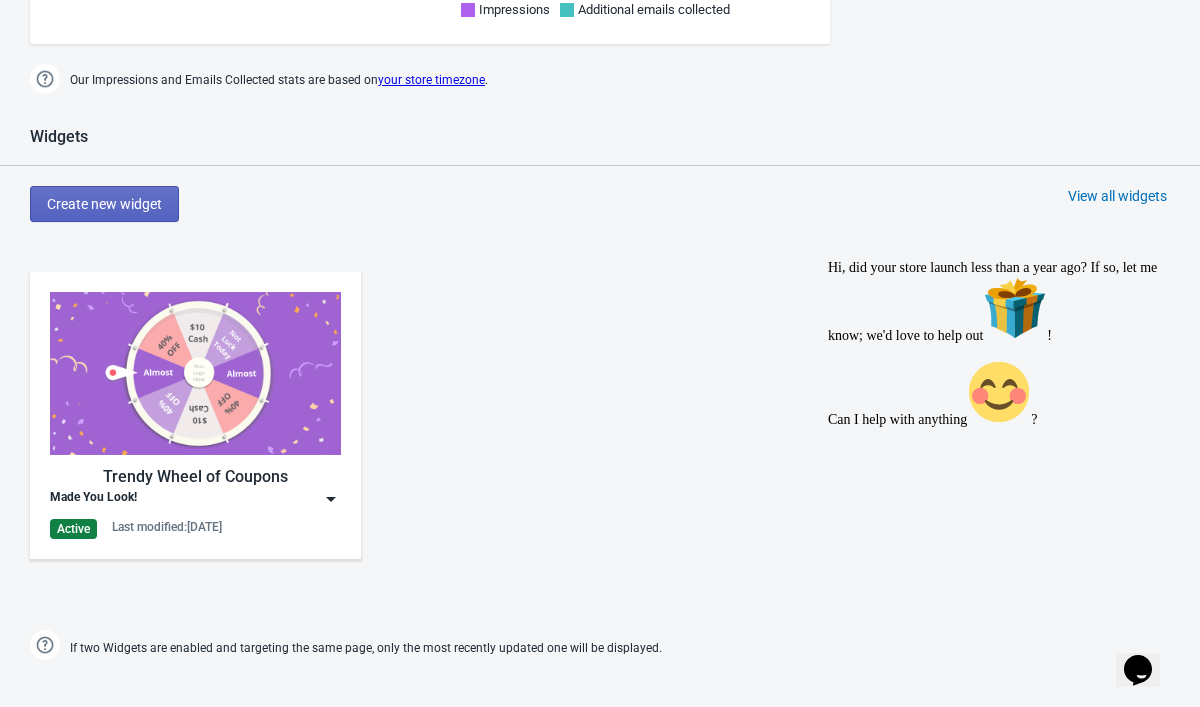click at bounding box center [331, 499] 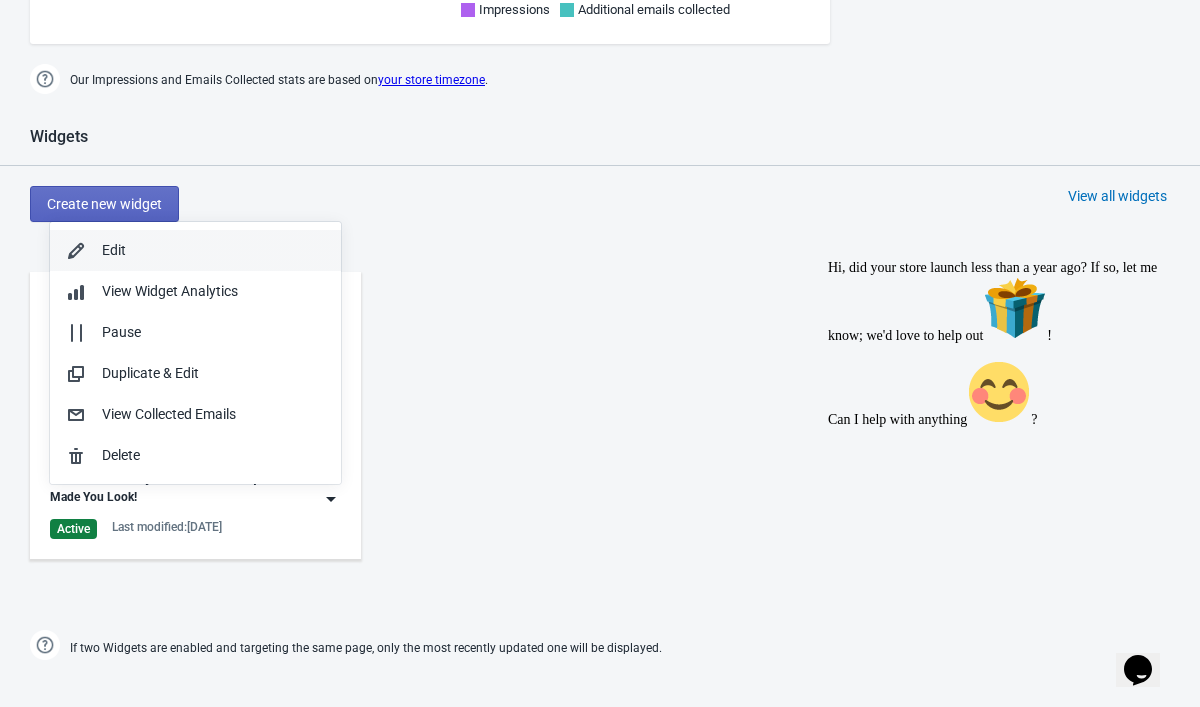 click on "Edit" at bounding box center (195, 250) 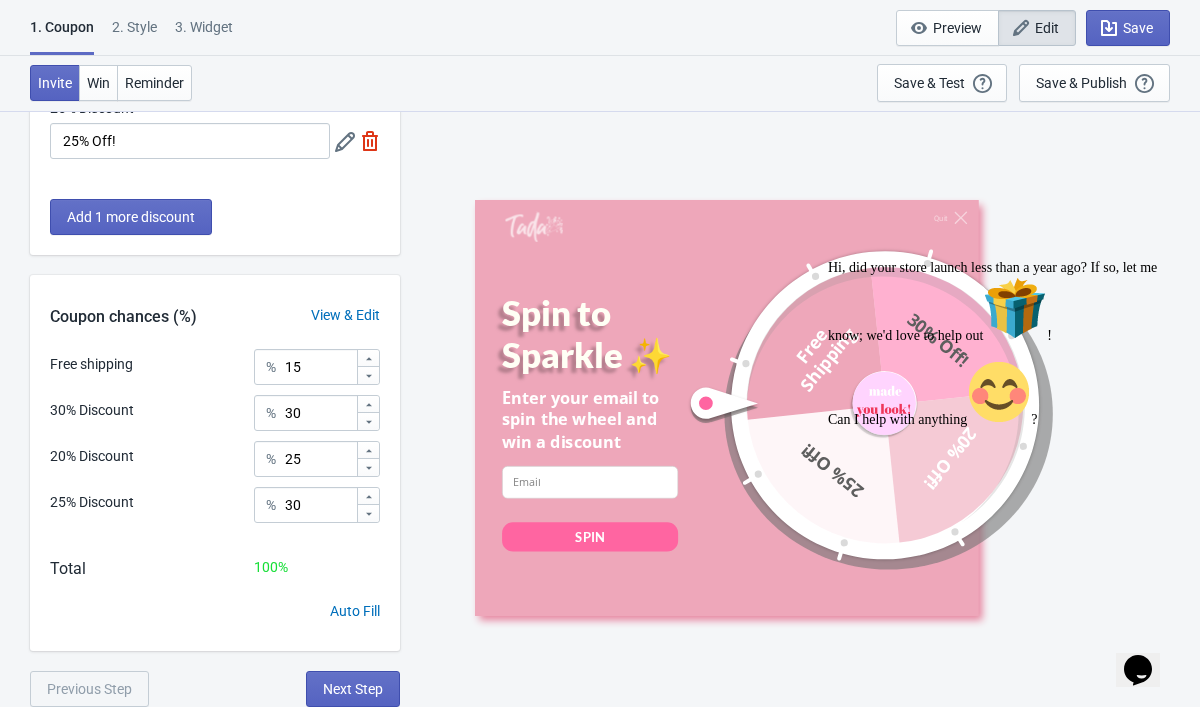 scroll, scrollTop: 359, scrollLeft: 0, axis: vertical 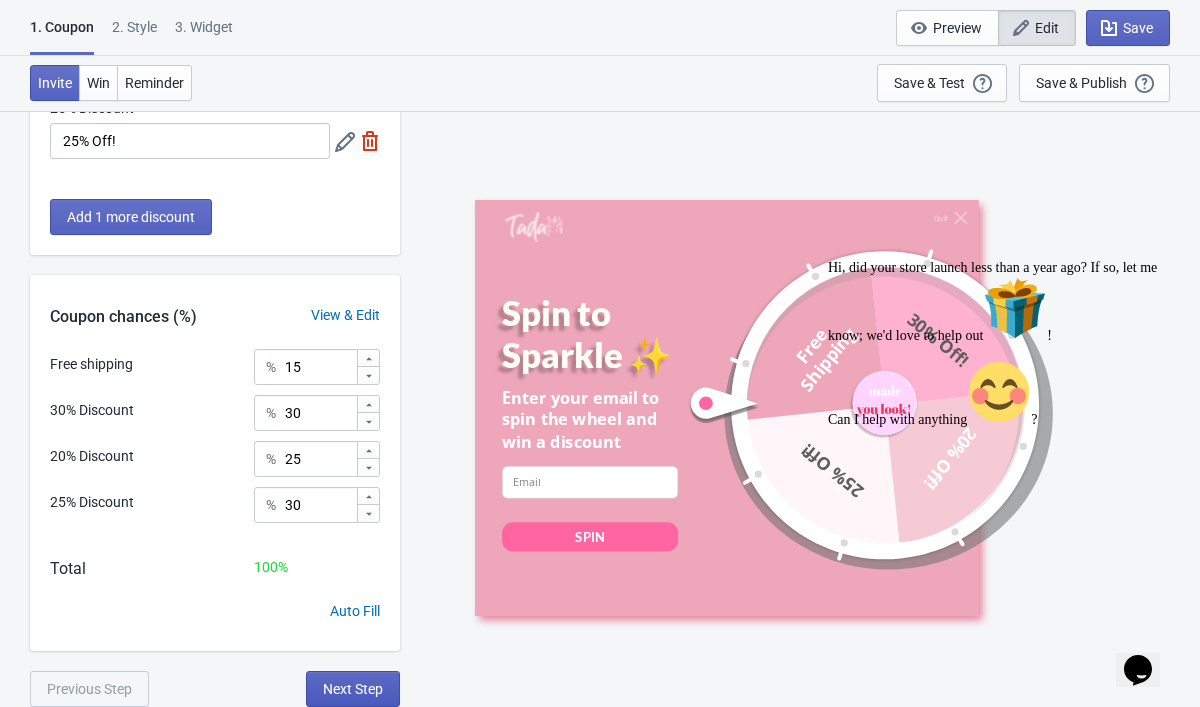 click on "Next Step" at bounding box center (353, 689) 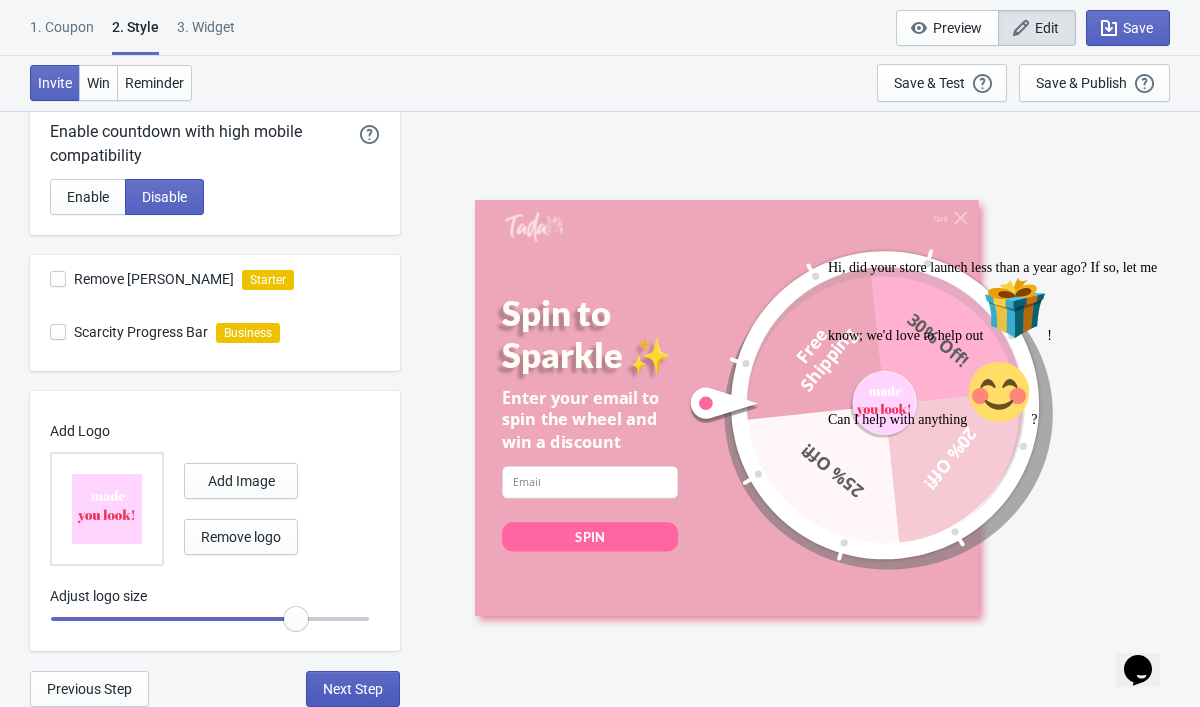 scroll, scrollTop: 583, scrollLeft: 0, axis: vertical 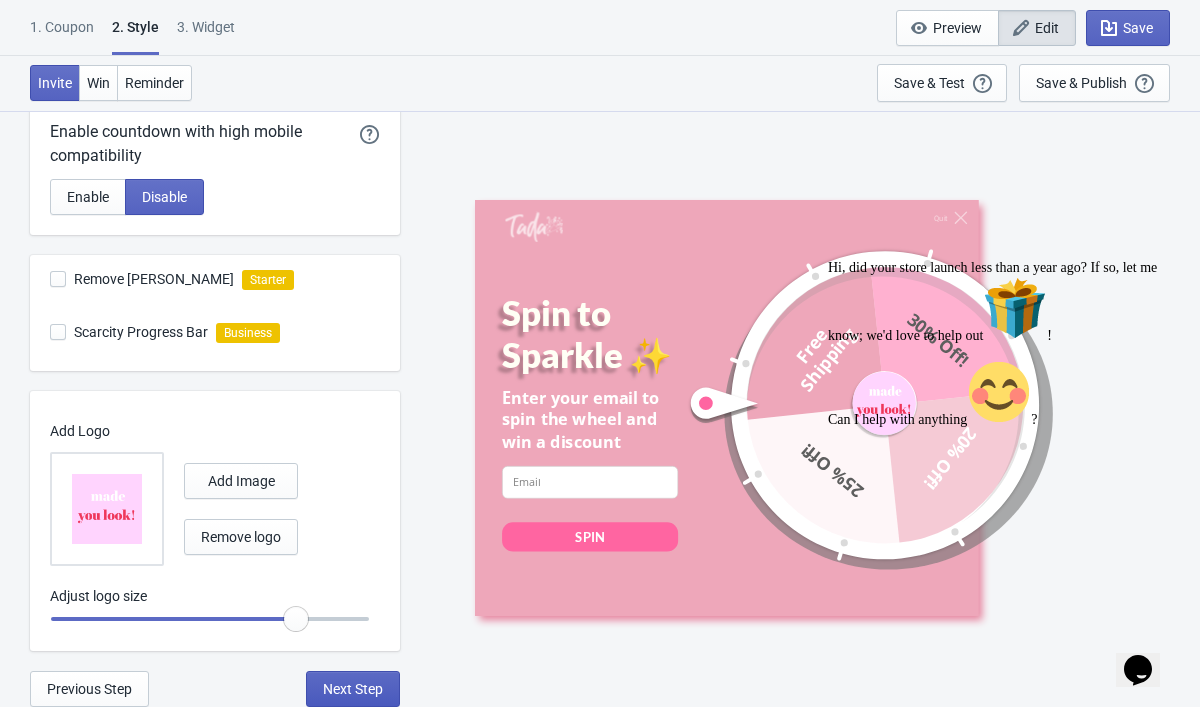 click on "Next Step" at bounding box center (353, 689) 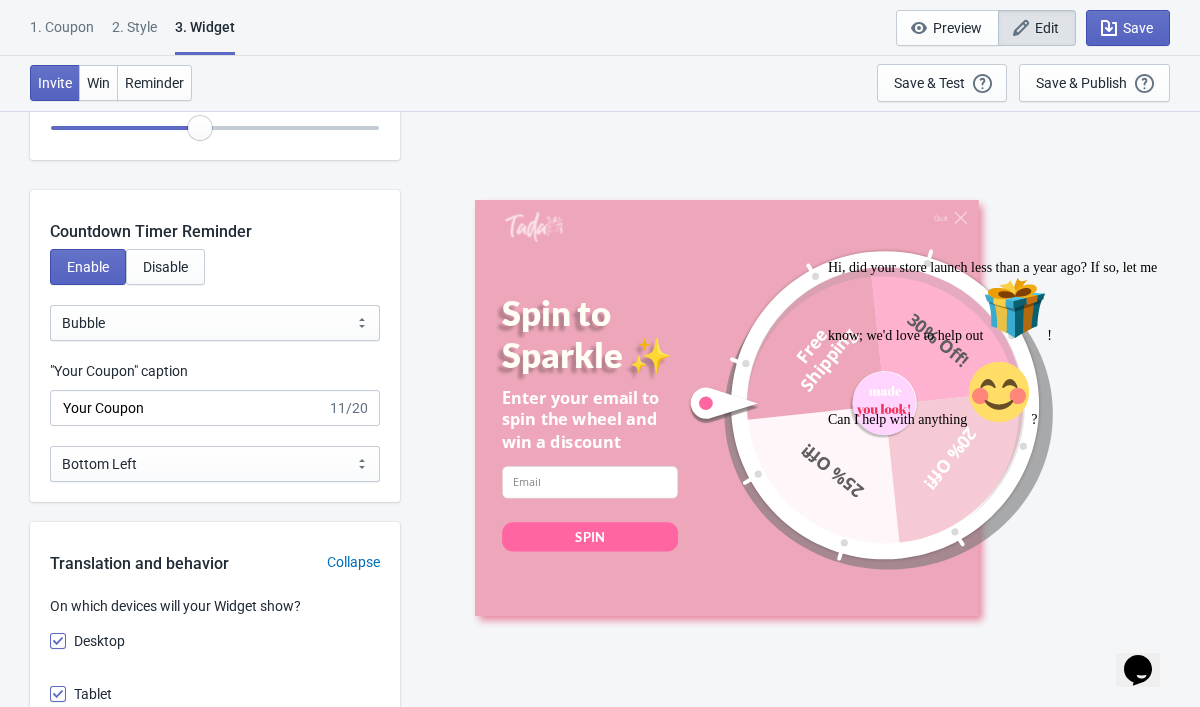 scroll, scrollTop: 2545, scrollLeft: 0, axis: vertical 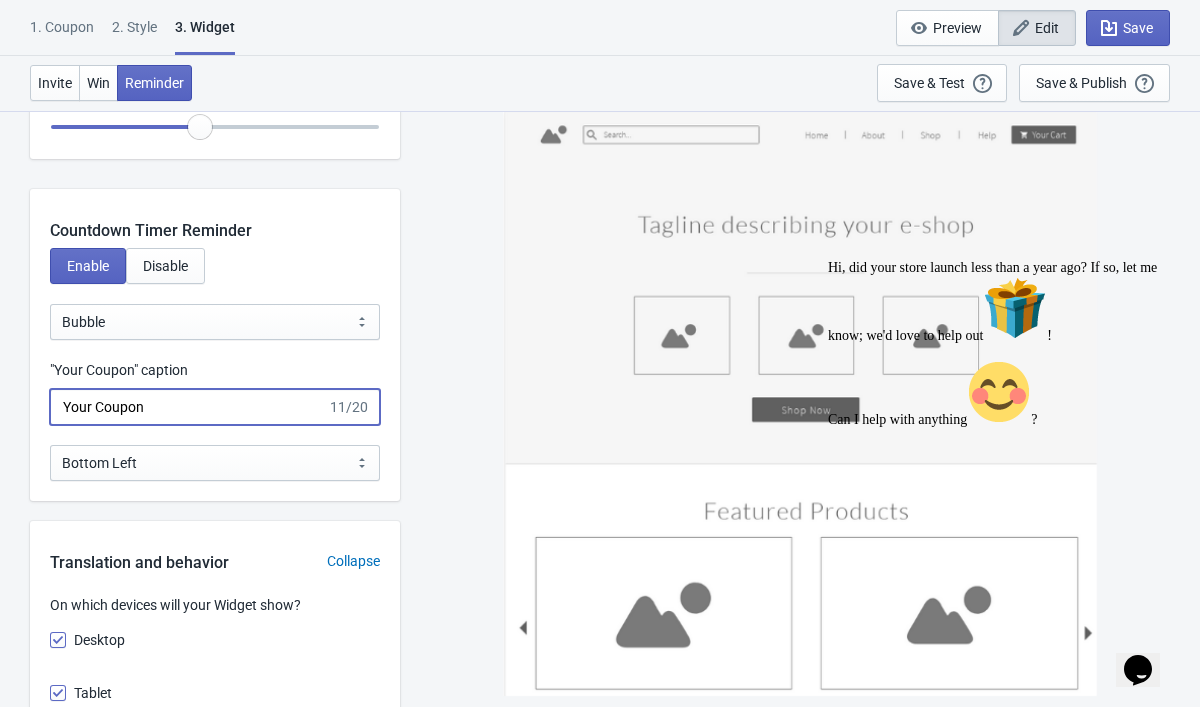 click on "Your Coupon" at bounding box center (188, 407) 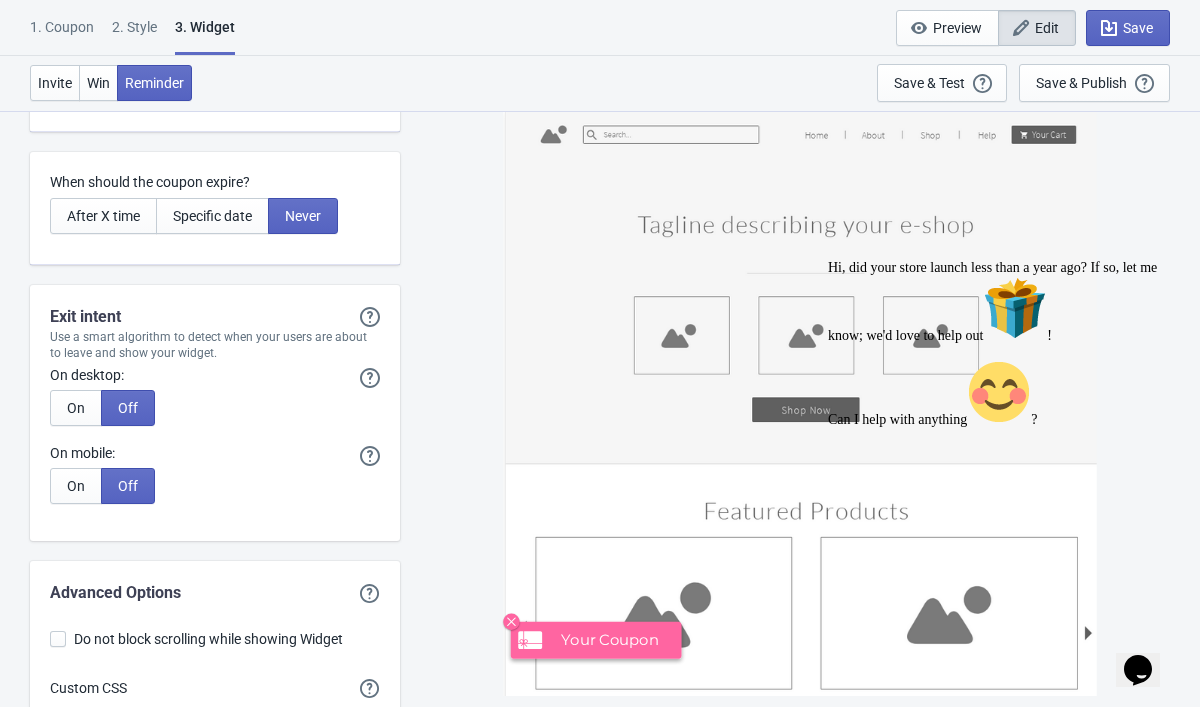 scroll, scrollTop: 5370, scrollLeft: 0, axis: vertical 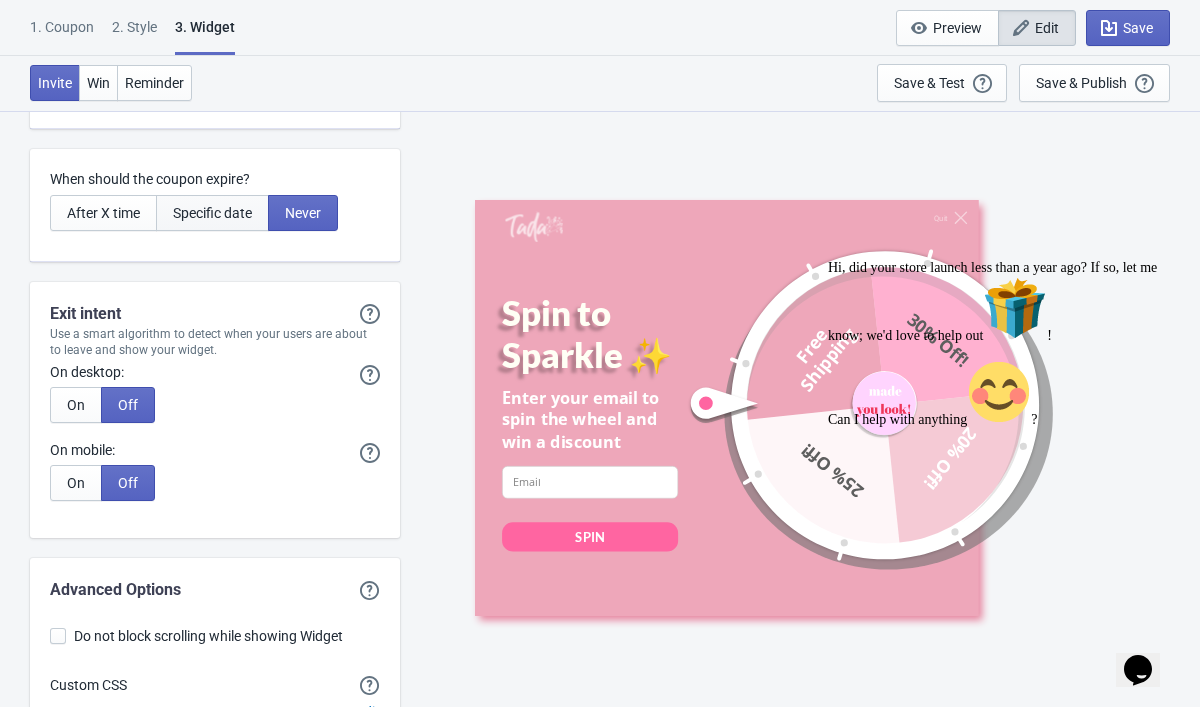 click on "Specific date" at bounding box center [212, 213] 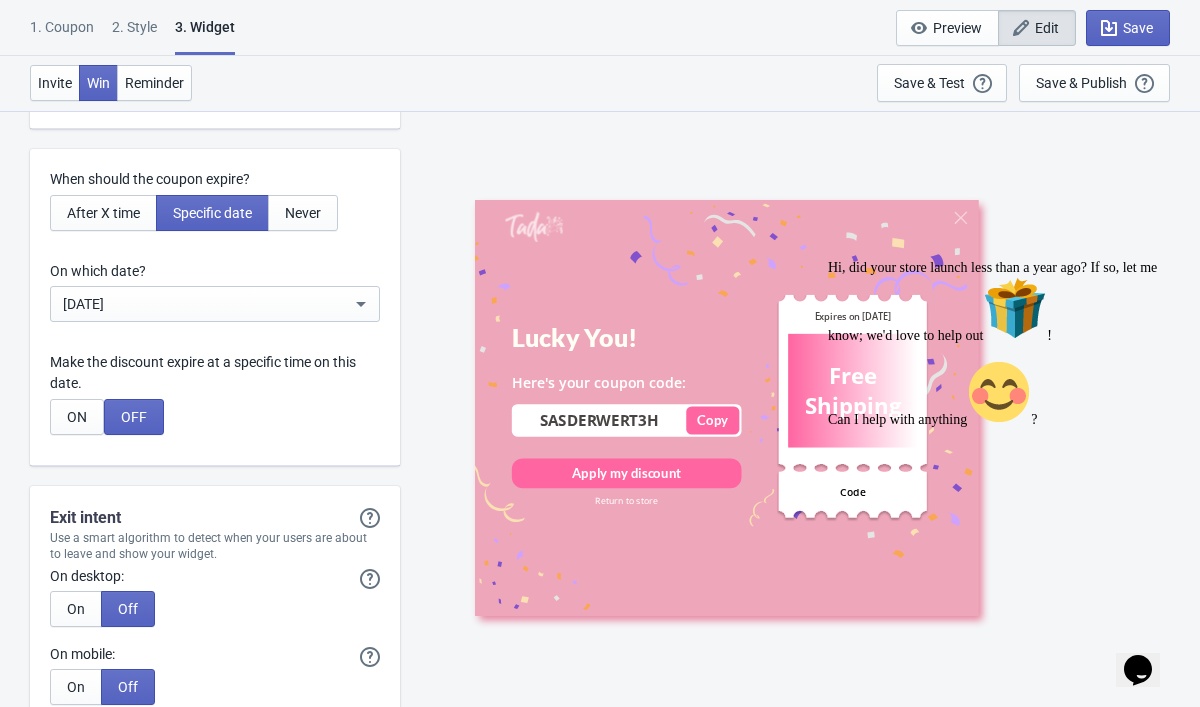 click on "[DATE]" at bounding box center [207, 304] 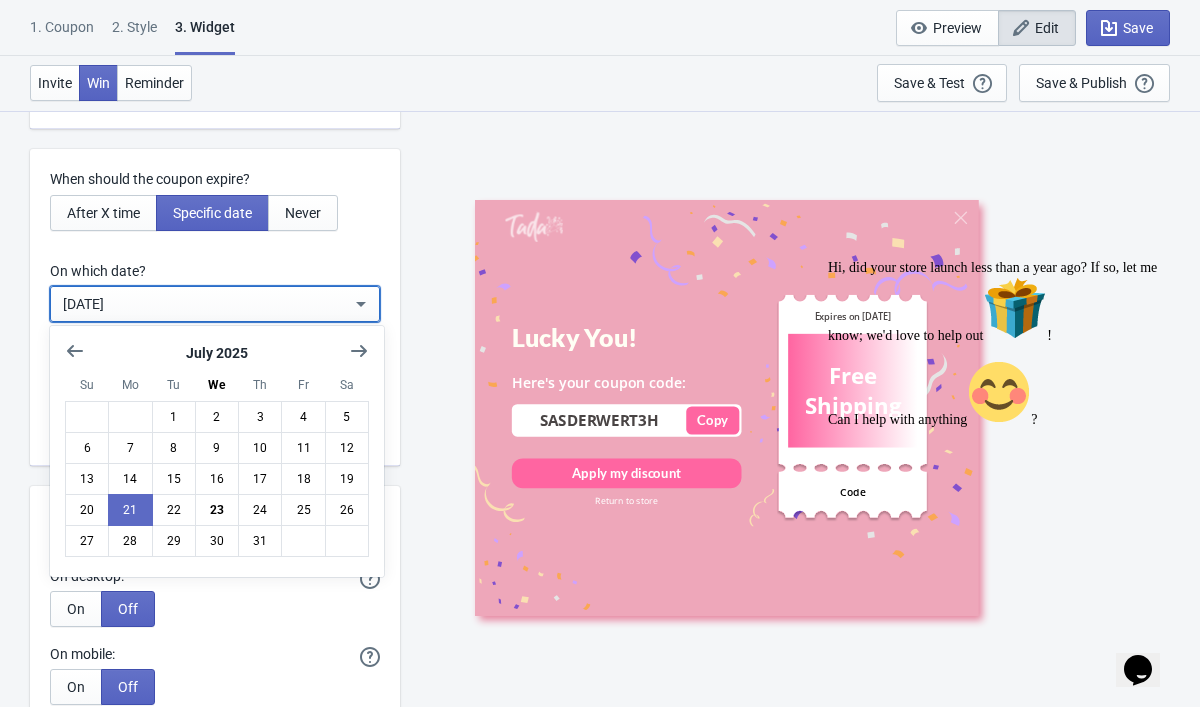 click on "When should the coupon expire? After X time Specific date Never On which date? [DATE] Make the discount expire at a specific time on this date. ON OFF" at bounding box center [215, 307] 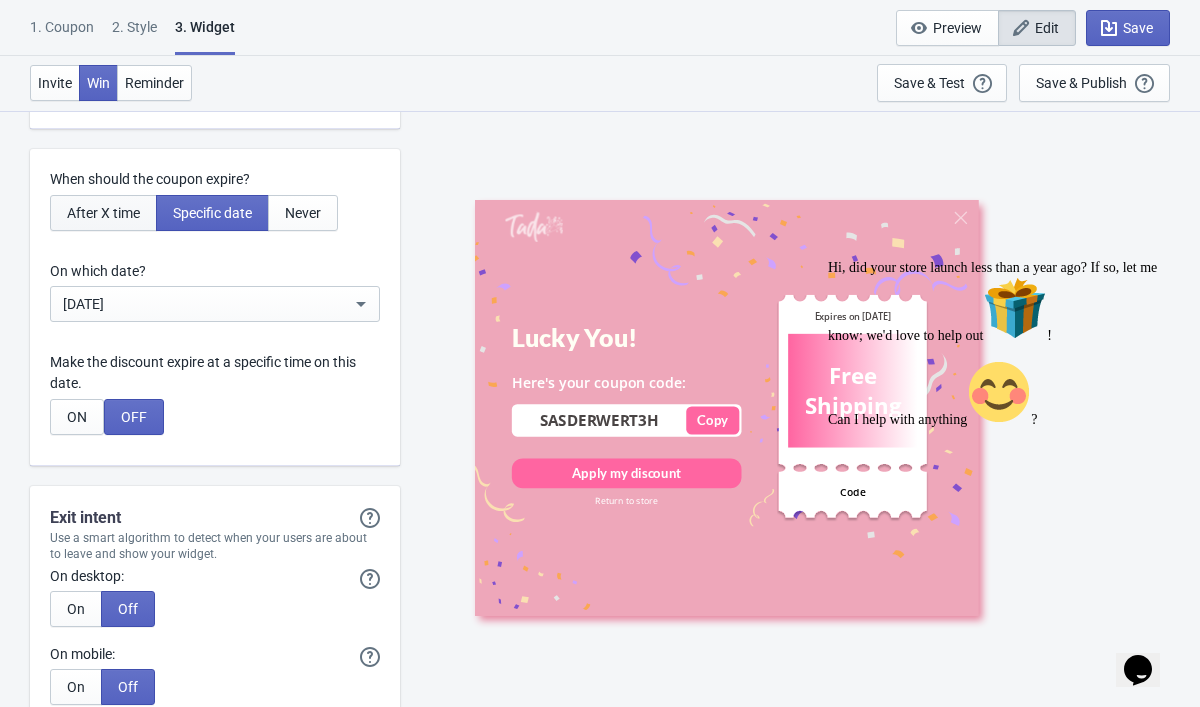 click on "After X time" at bounding box center [103, 213] 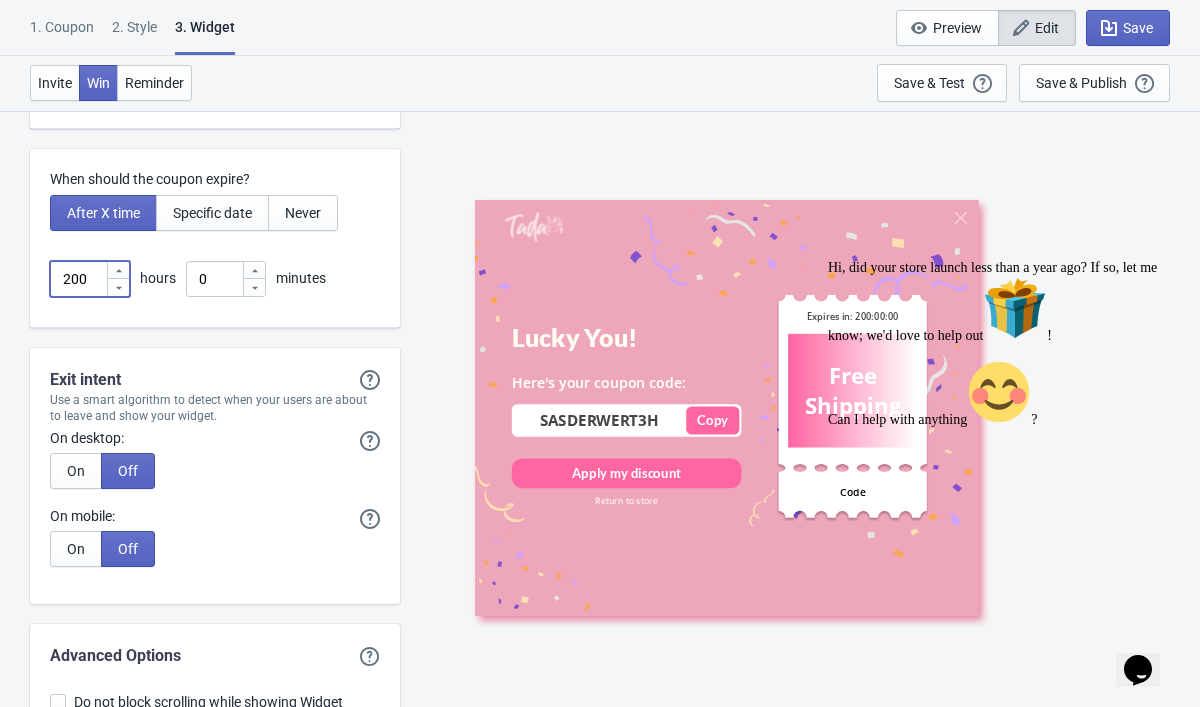 click on "200" at bounding box center [78, 279] 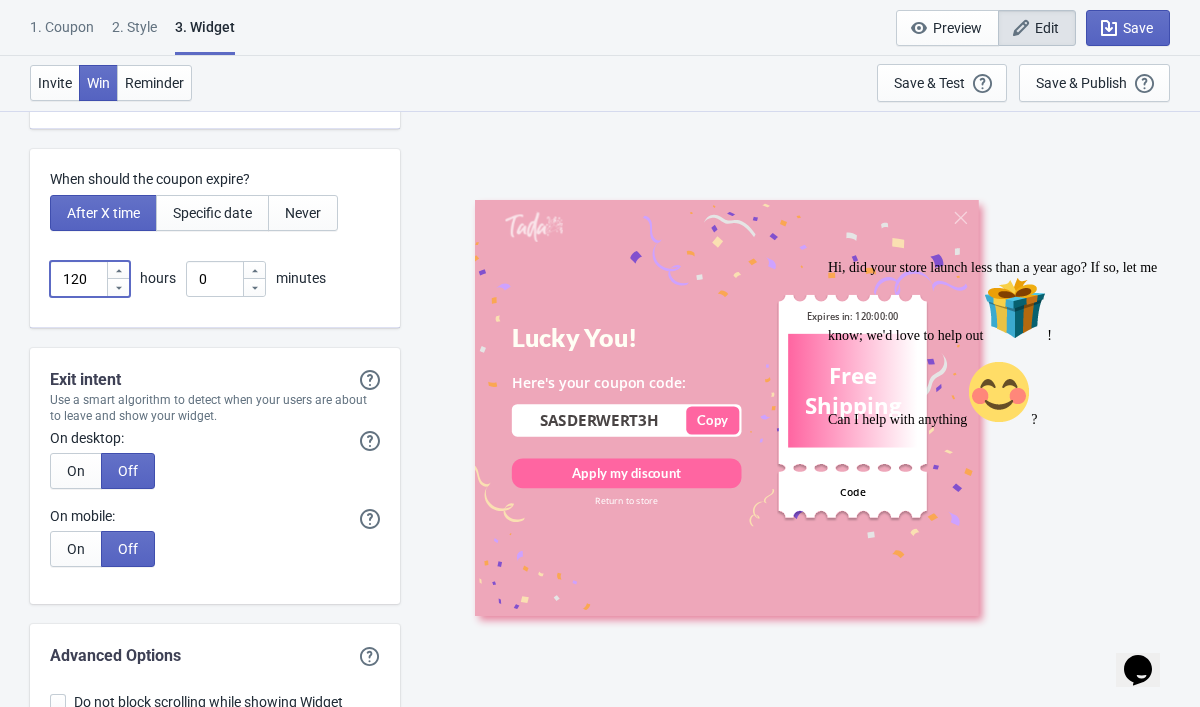 type on "120" 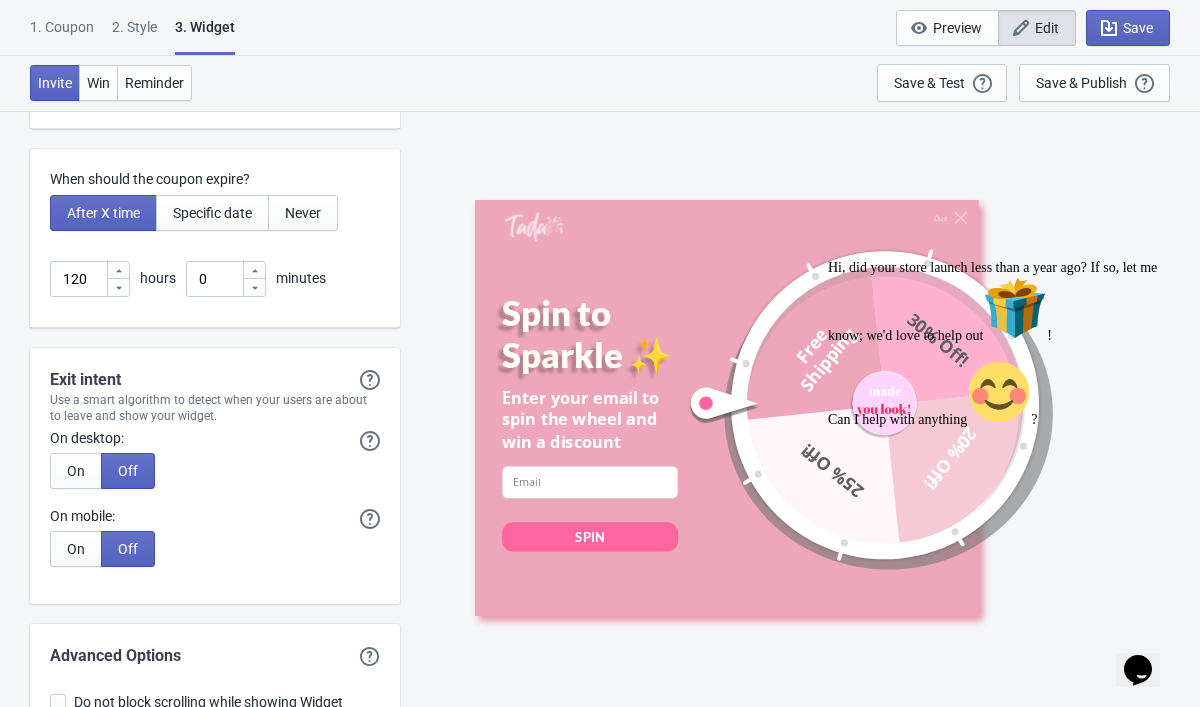 click on "What information do you want to collect? Ask visitors for to fill in our questions with this Widget We recommend keeping input fields to a minimum.  Showing a single input field is recommended to minimize drop-off. Email *Required Email Add field Optional Recommended Real-time Email Validation Email validation Tokens left  Increase conversion & ROI by over 100% 0 Learn more Enable Real-time Email Validation on this Widget Yes  (Recommended) No If the email entered includes a "+" wildcard, should it fail verification? With most email provider, users are able to add a "+" in their email and still receive these emails. For example [PERSON_NAME][EMAIL_ADDRESS][DOMAIN_NAME] would still receive his email at [EMAIL_ADDRESS][DOMAIN_NAME]. This could get abused to get infinite discount and we recommend that you prevent these cases with this option. Yes  (Recommended) No If the email entered fails validation, do you still want to give a discount? Yes No  (Recommended) Prevent Email Duplication Yes  (Recommended) No Zapier Integration Connected" at bounding box center [600, -2177] 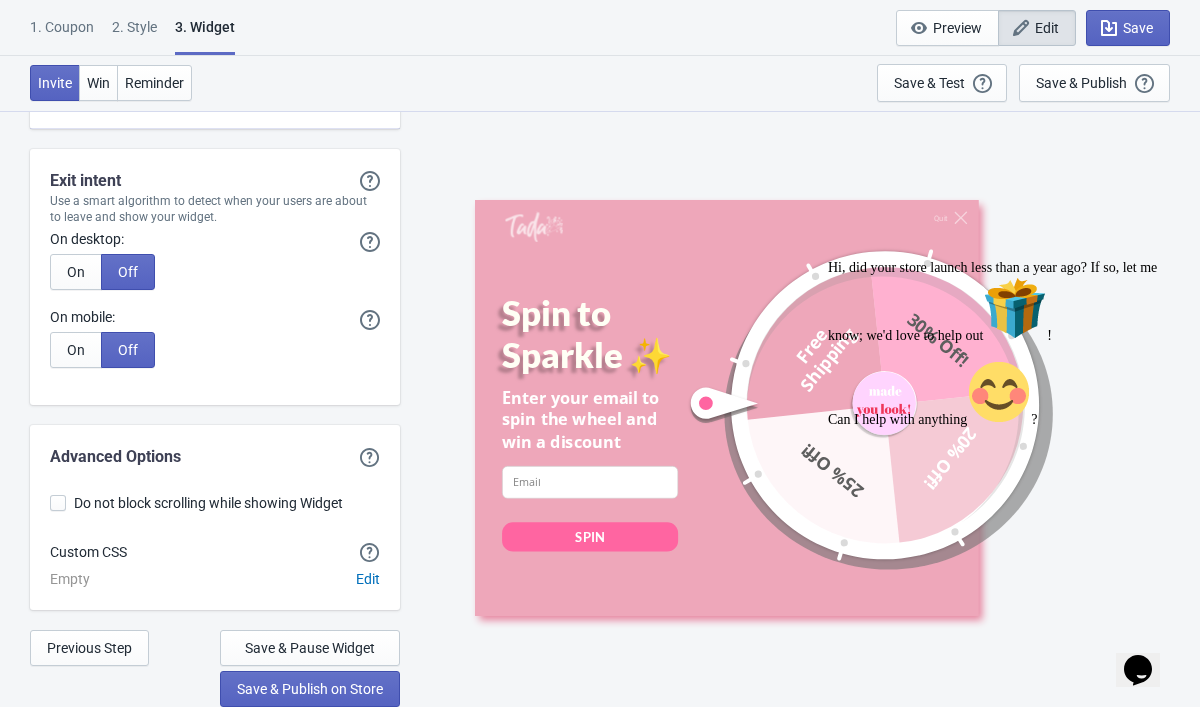 scroll, scrollTop: 5569, scrollLeft: 0, axis: vertical 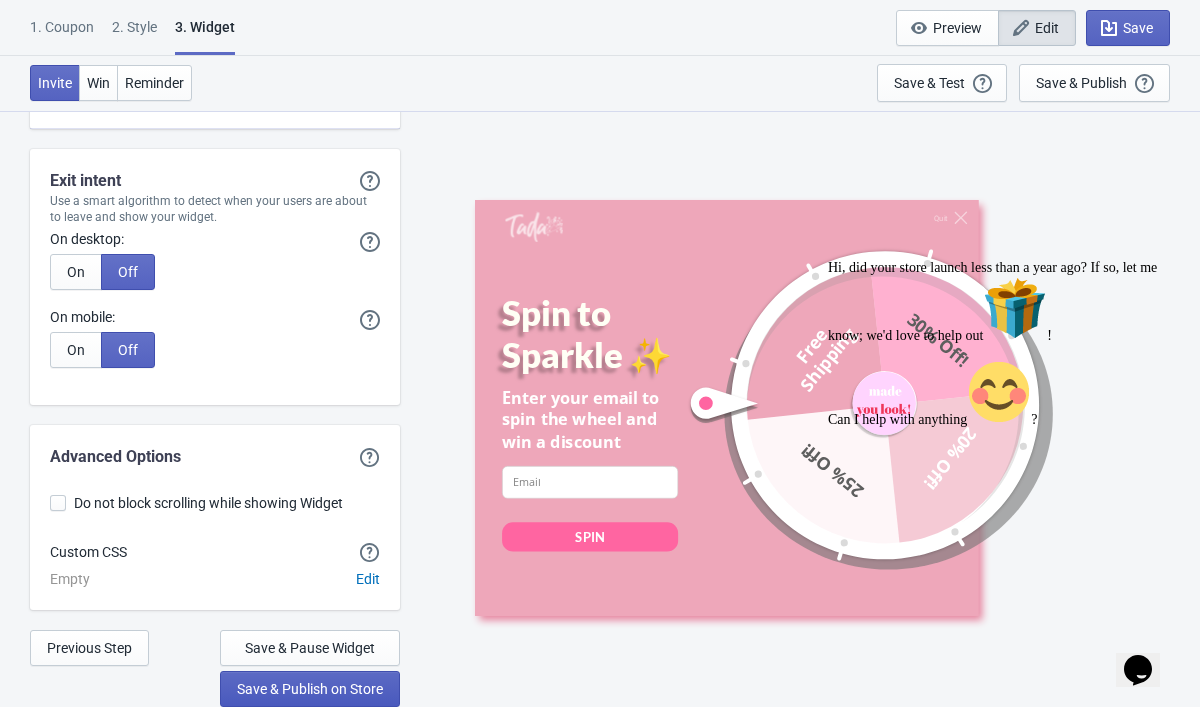 click on "Save & Publish on Store" at bounding box center [310, 689] 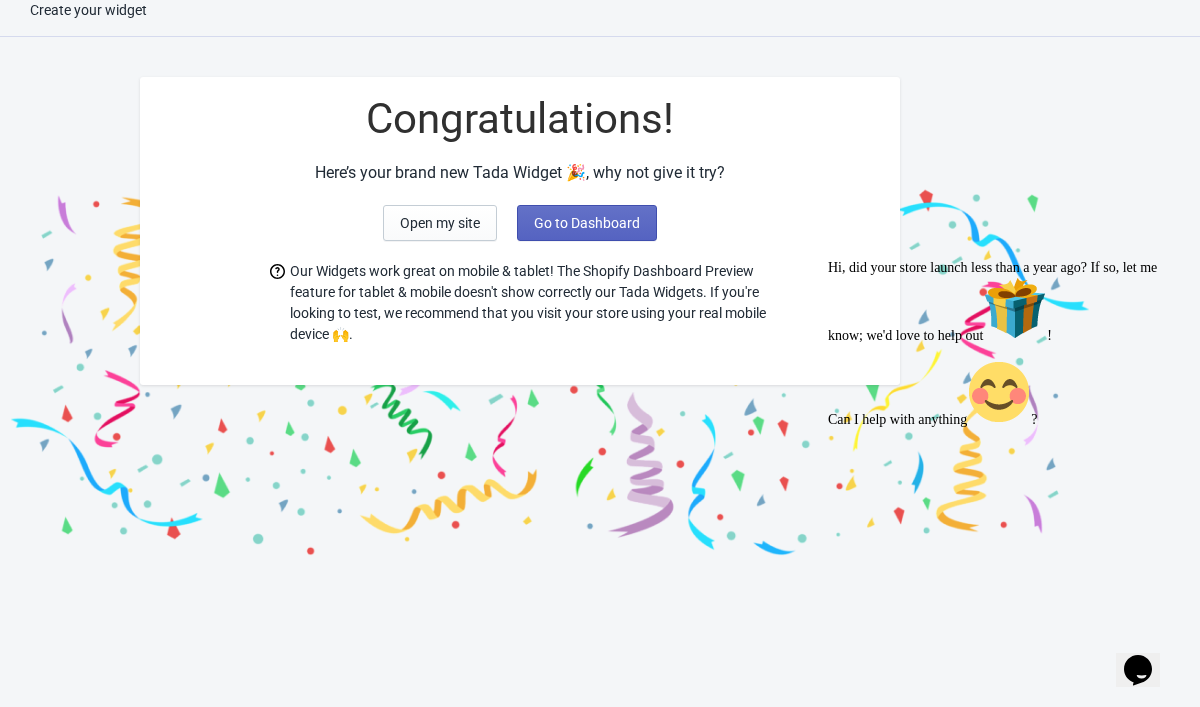 scroll, scrollTop: 20, scrollLeft: 0, axis: vertical 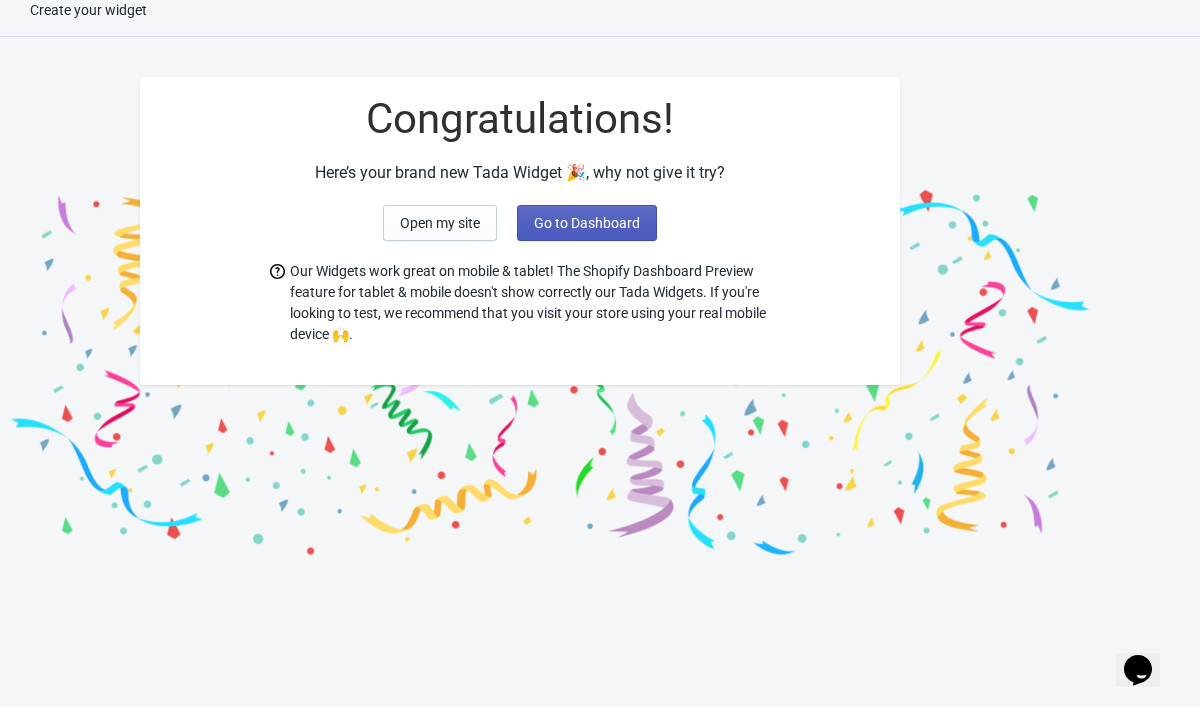 click on "Go to Dashboard" at bounding box center [587, 223] 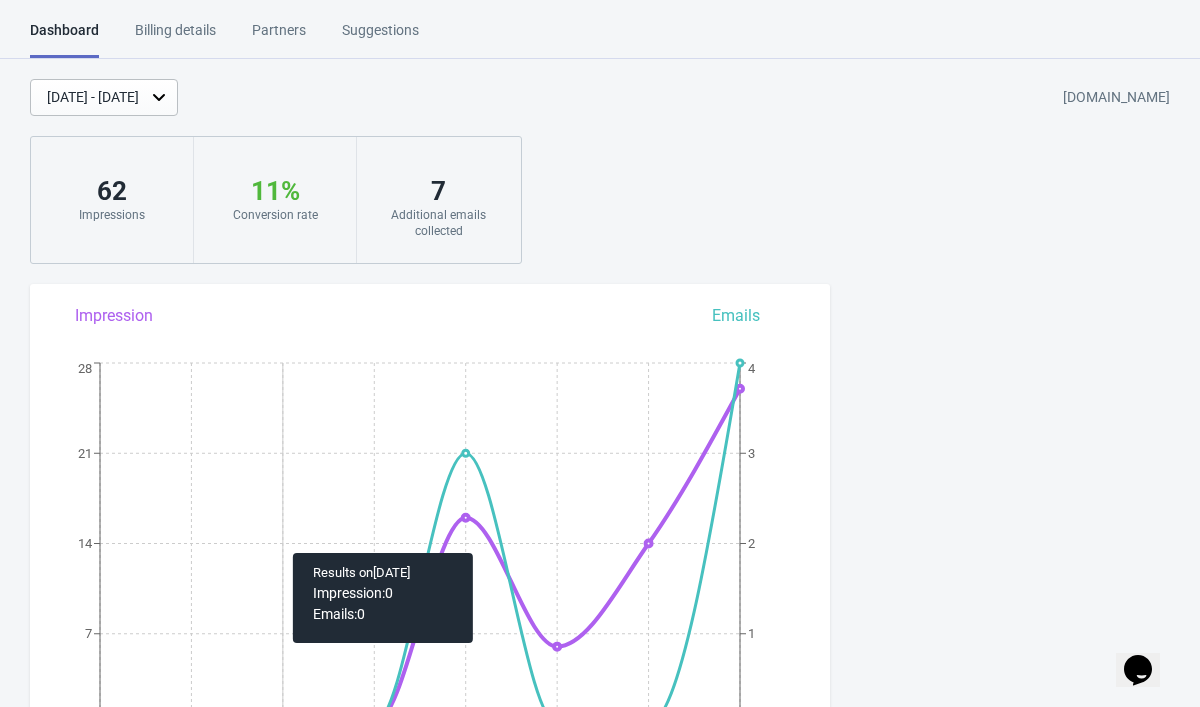 scroll, scrollTop: 129, scrollLeft: 0, axis: vertical 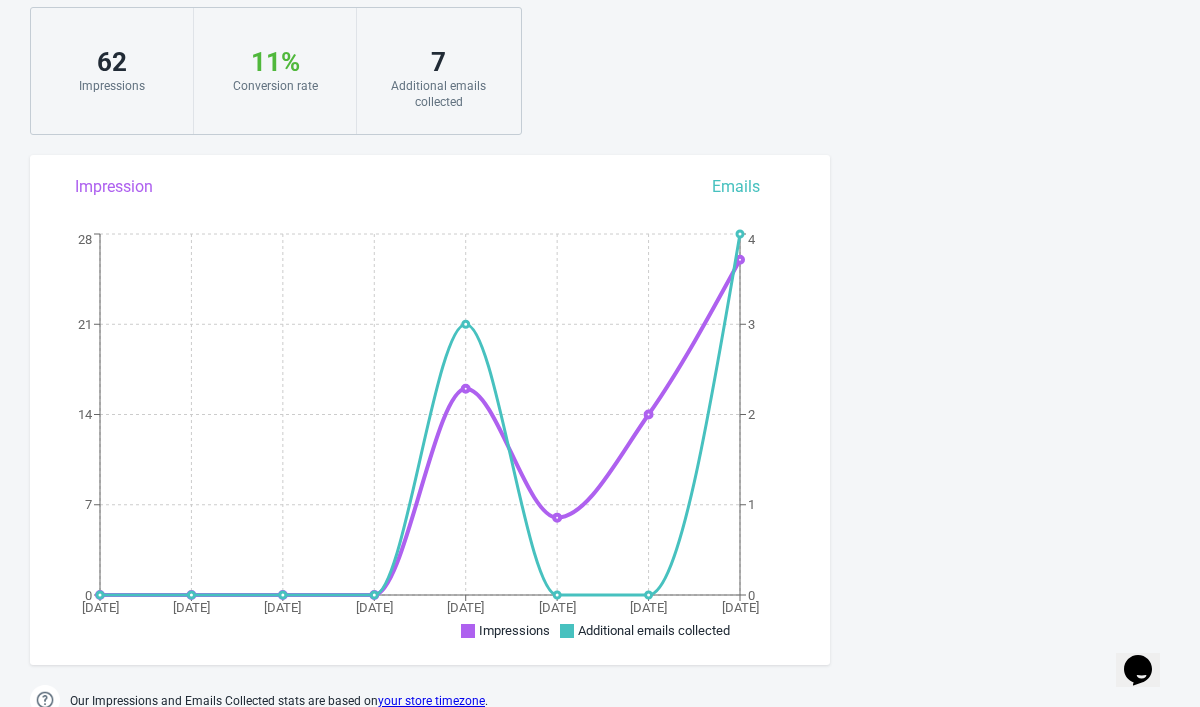 click 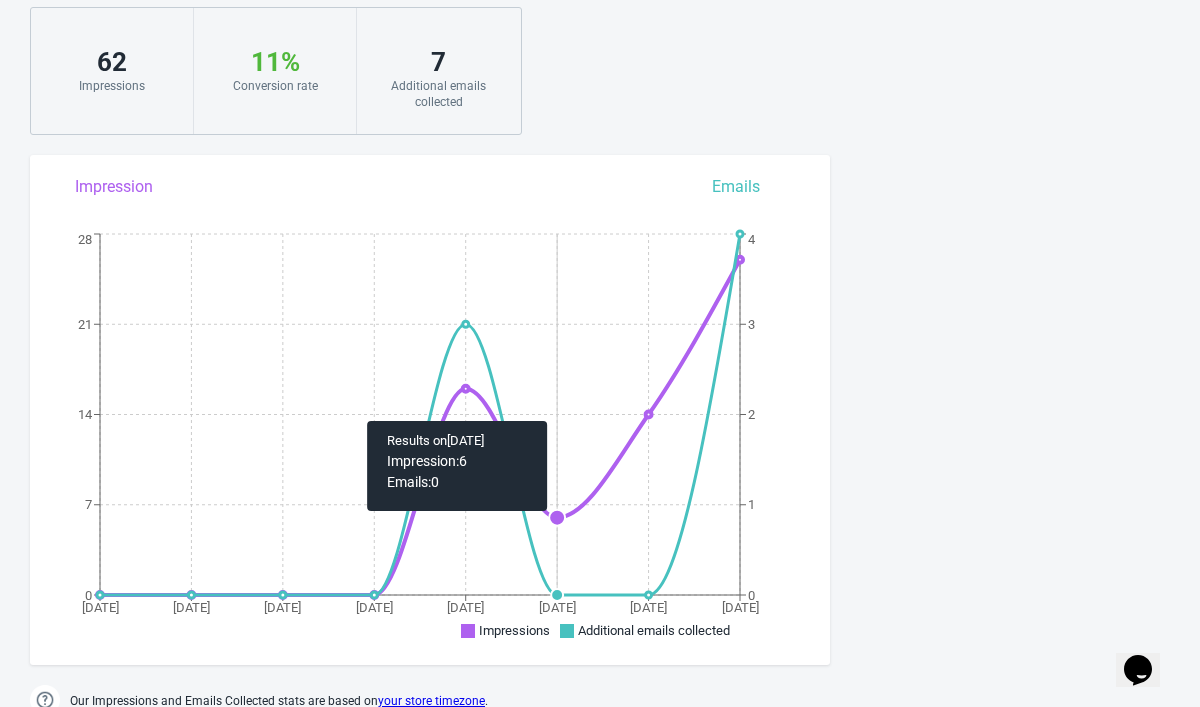 click 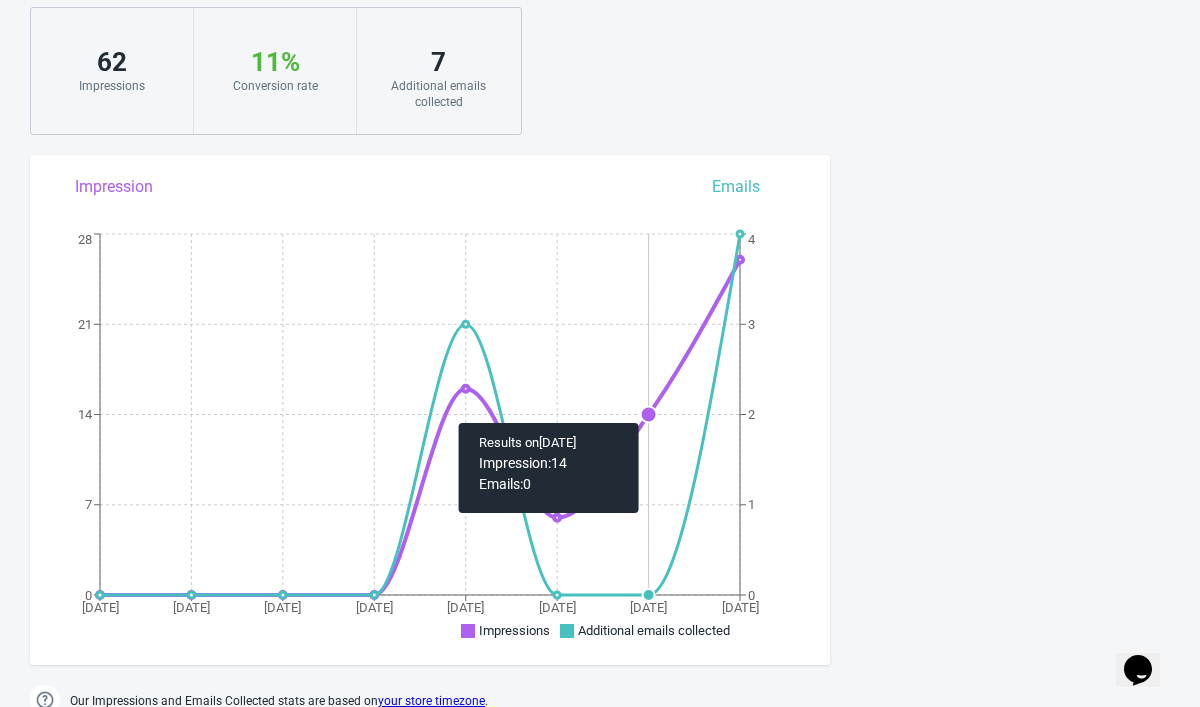 click 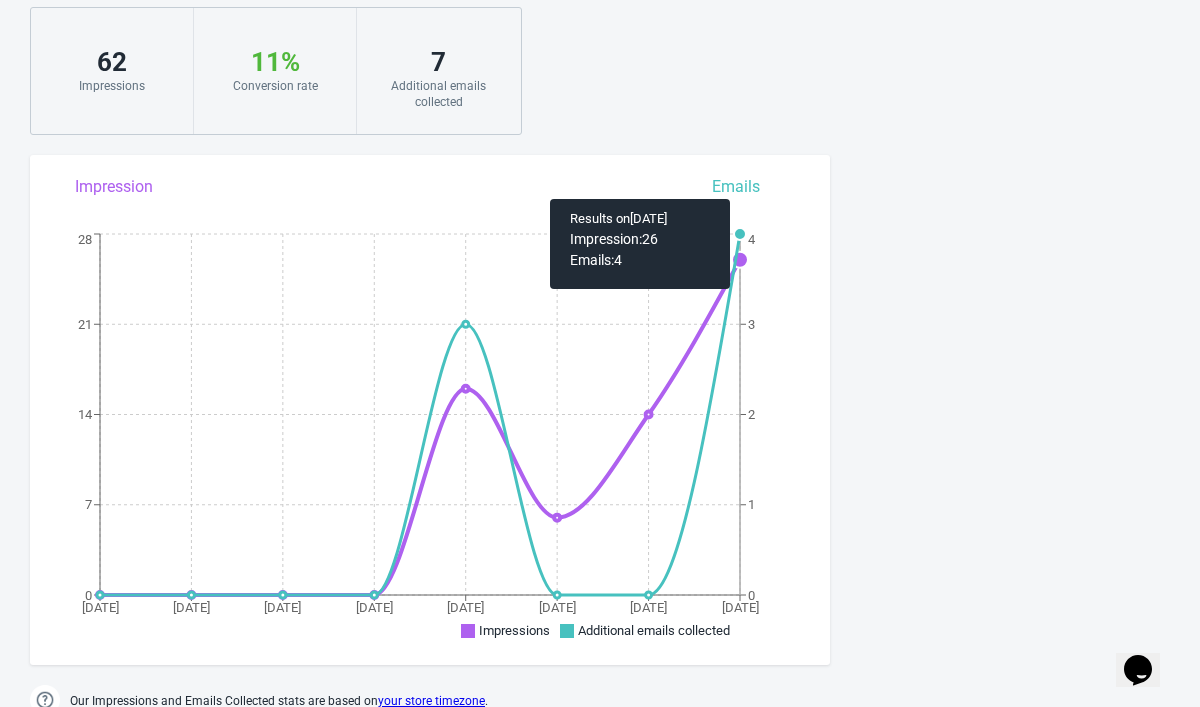 click on "[DATE] [DATE] [DATE] [DATE] [DATE] [DATE] [DATE] [DATE] 23 0 7 14 21 28 0 1 2 3 4 Impressions Additional emails collected Results on  [DATE] Impression:  26 Emails:  4" at bounding box center (430, 385) 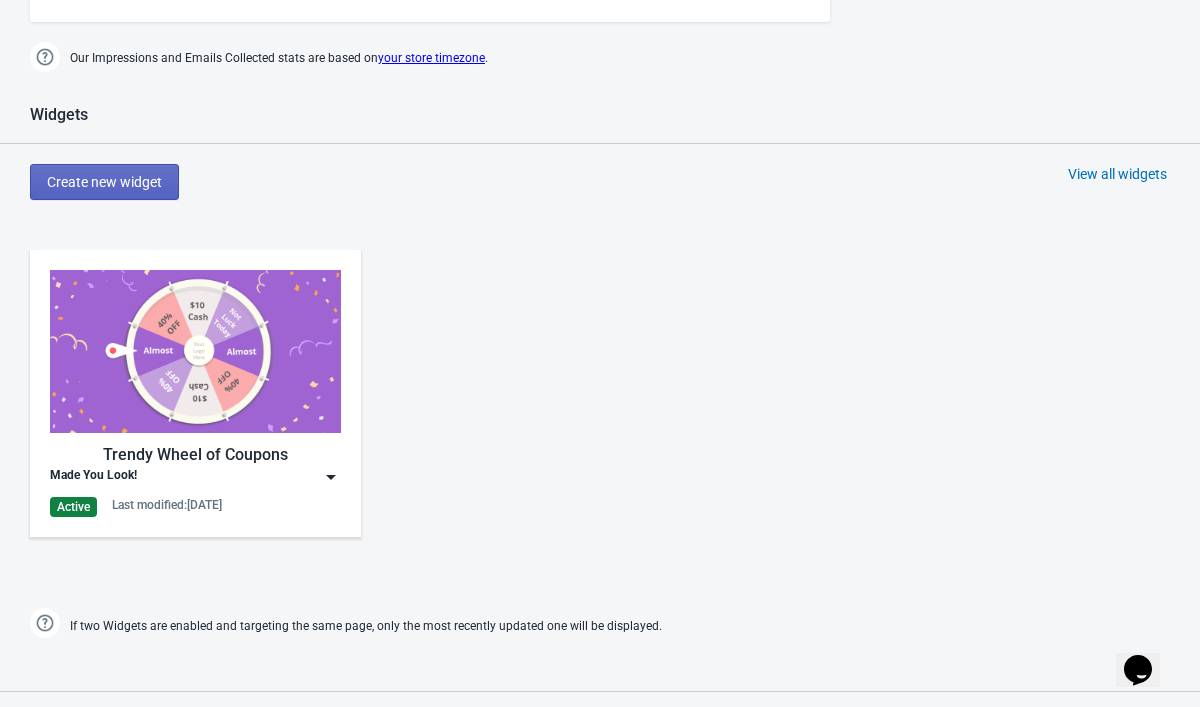scroll, scrollTop: 809, scrollLeft: 0, axis: vertical 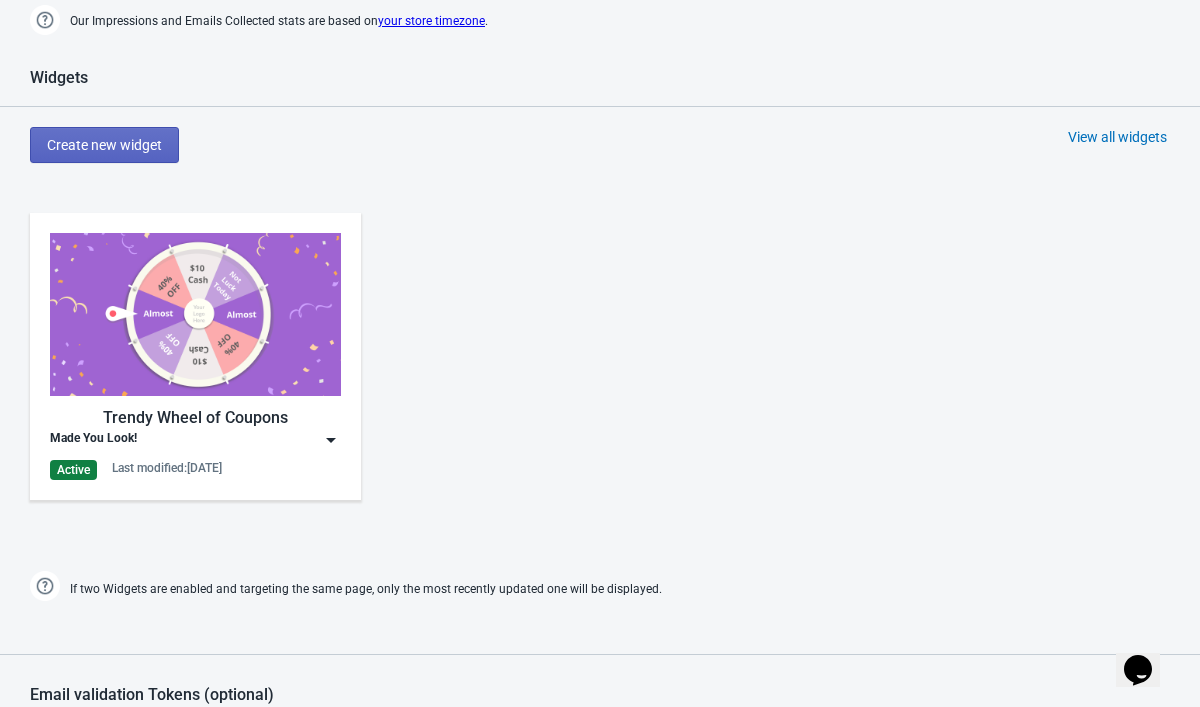 click at bounding box center (331, 440) 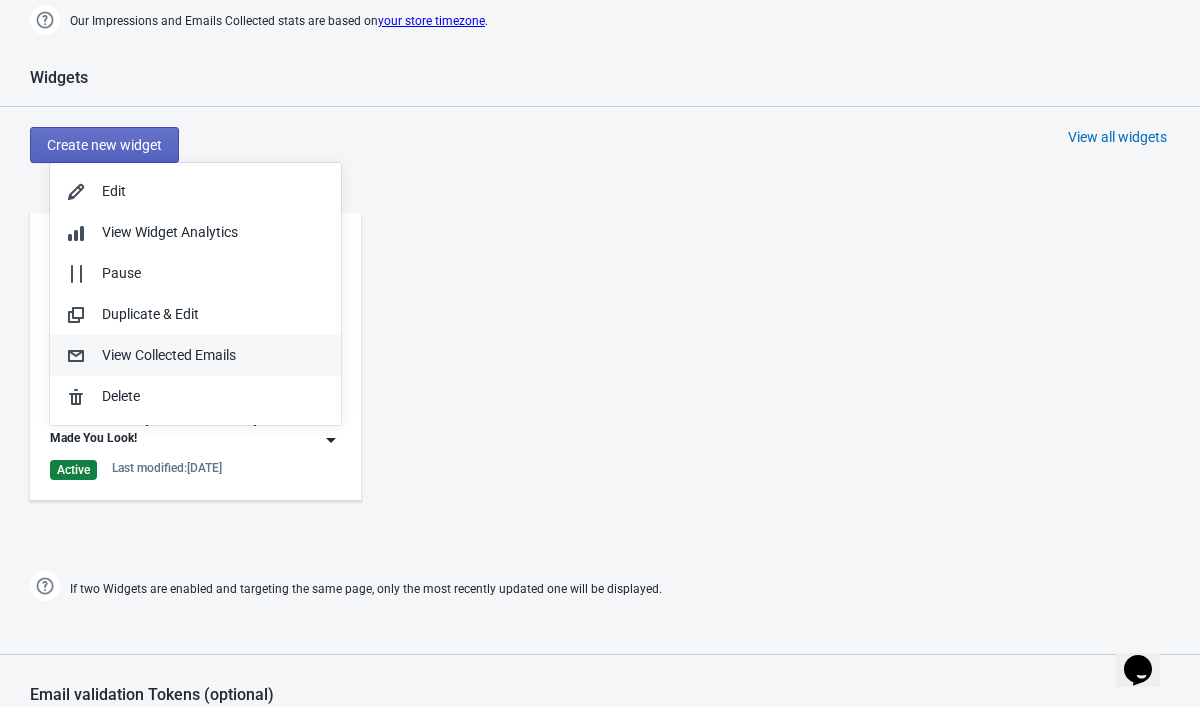 click on "View Collected Emails" at bounding box center (213, 355) 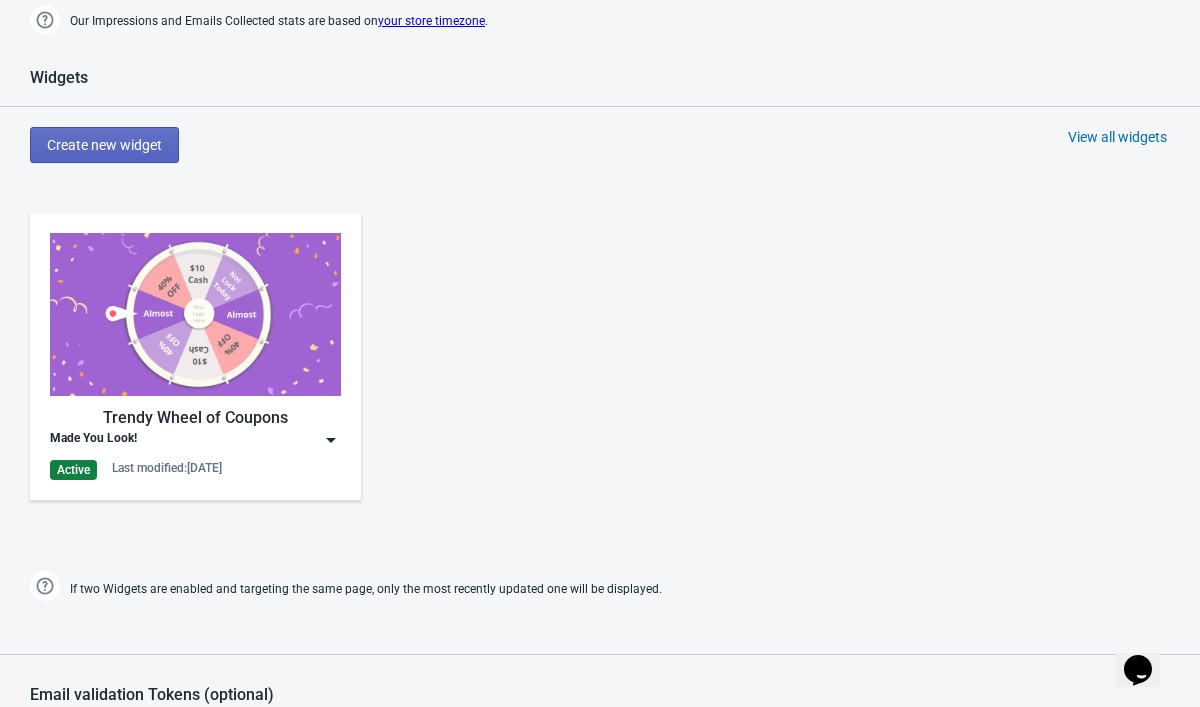 scroll, scrollTop: 20, scrollLeft: 0, axis: vertical 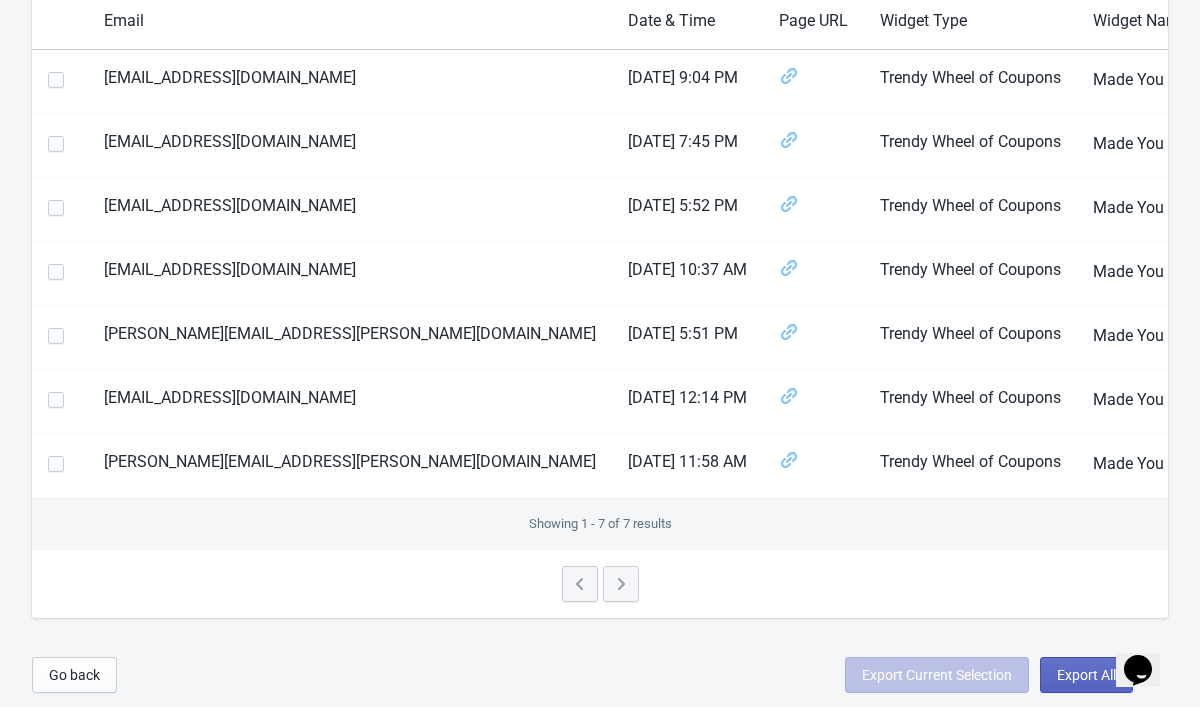click at bounding box center [600, 584] 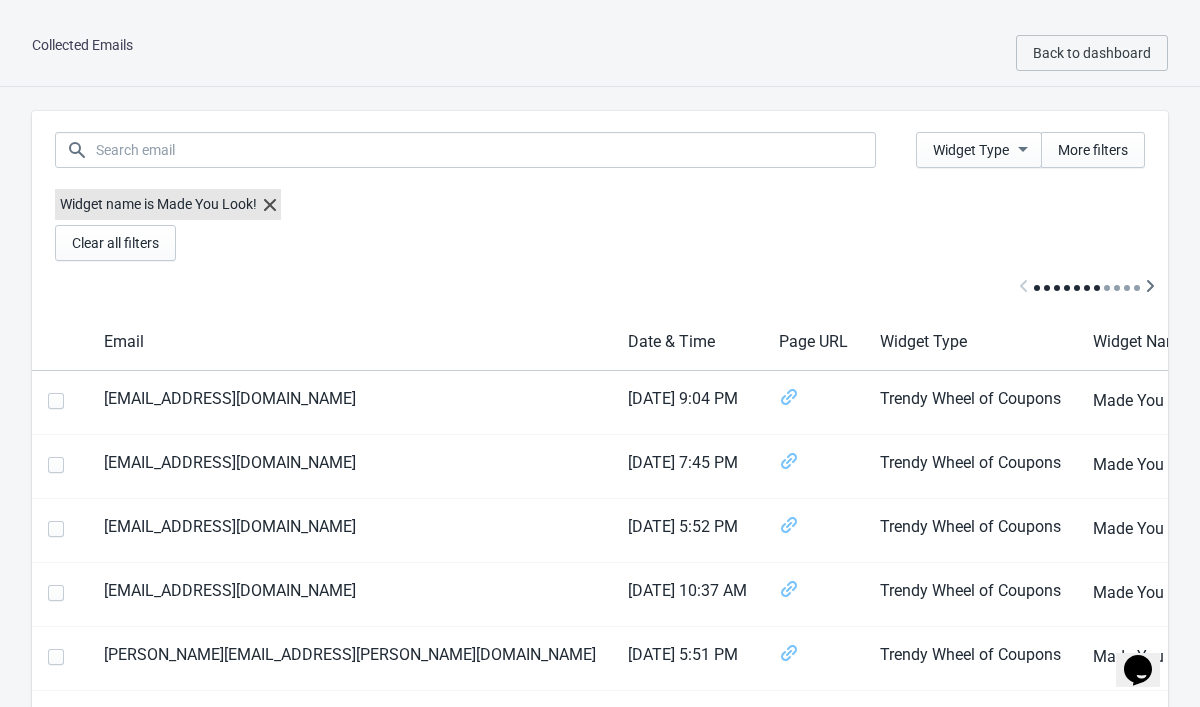 scroll, scrollTop: 0, scrollLeft: 0, axis: both 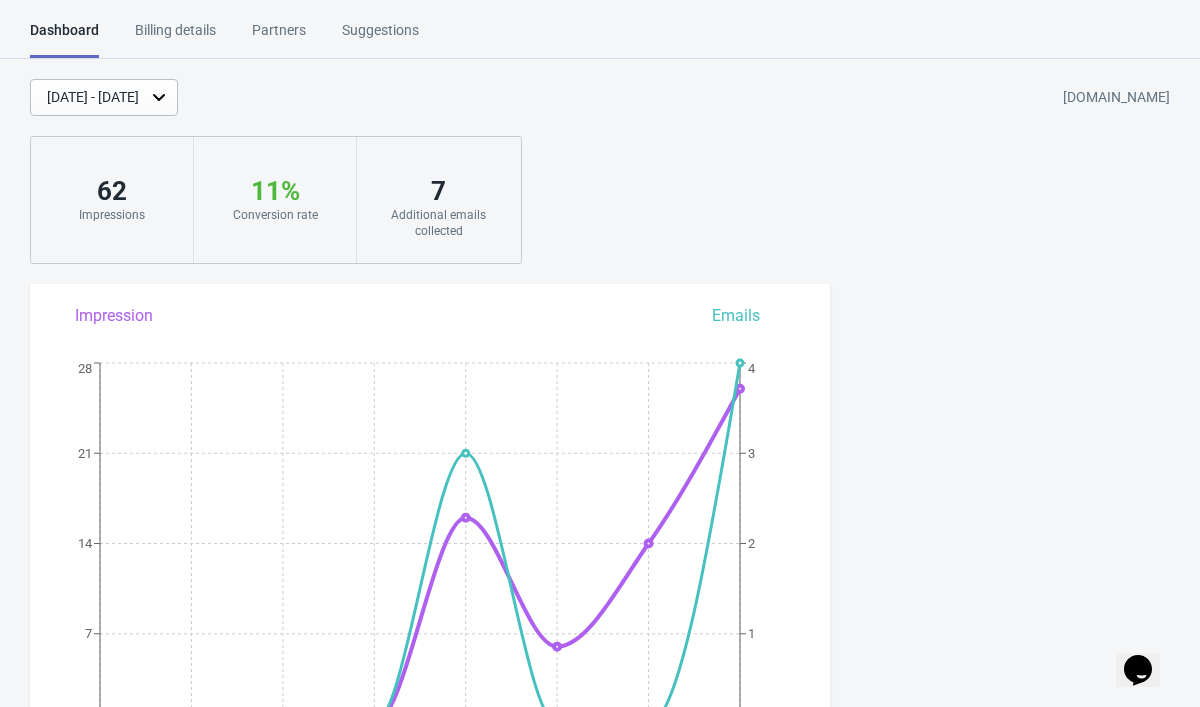click on "Billing details" at bounding box center (175, 37) 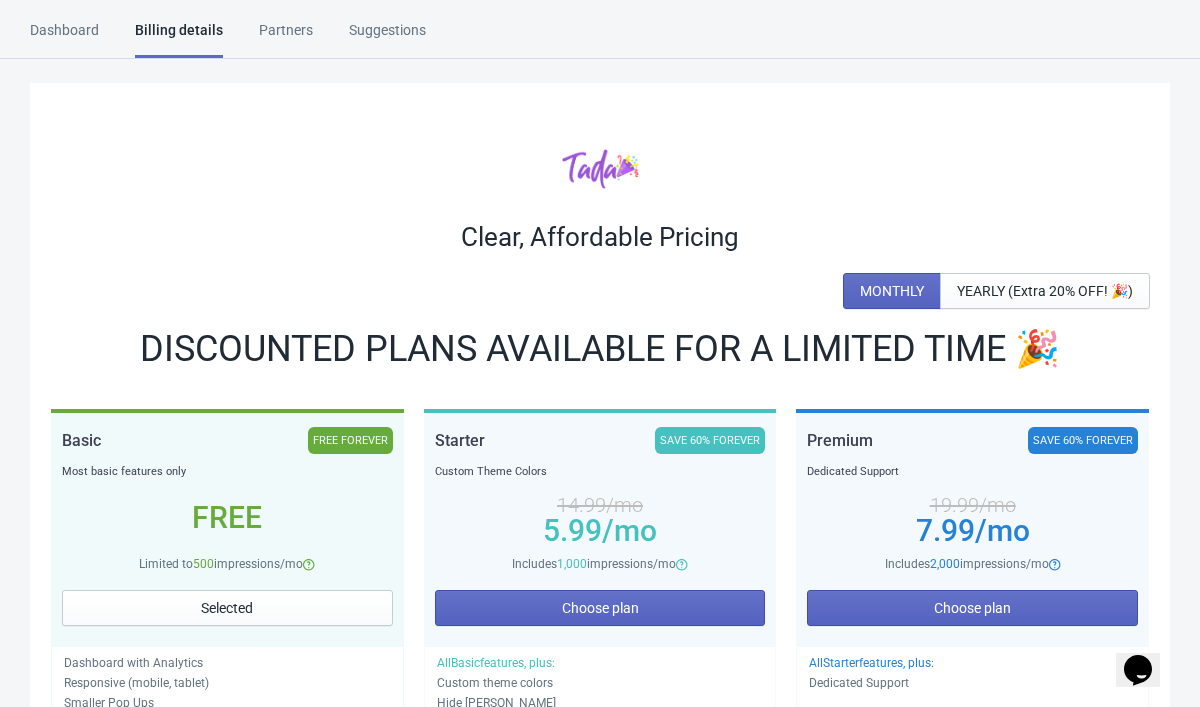 click on "Partners" at bounding box center [286, 37] 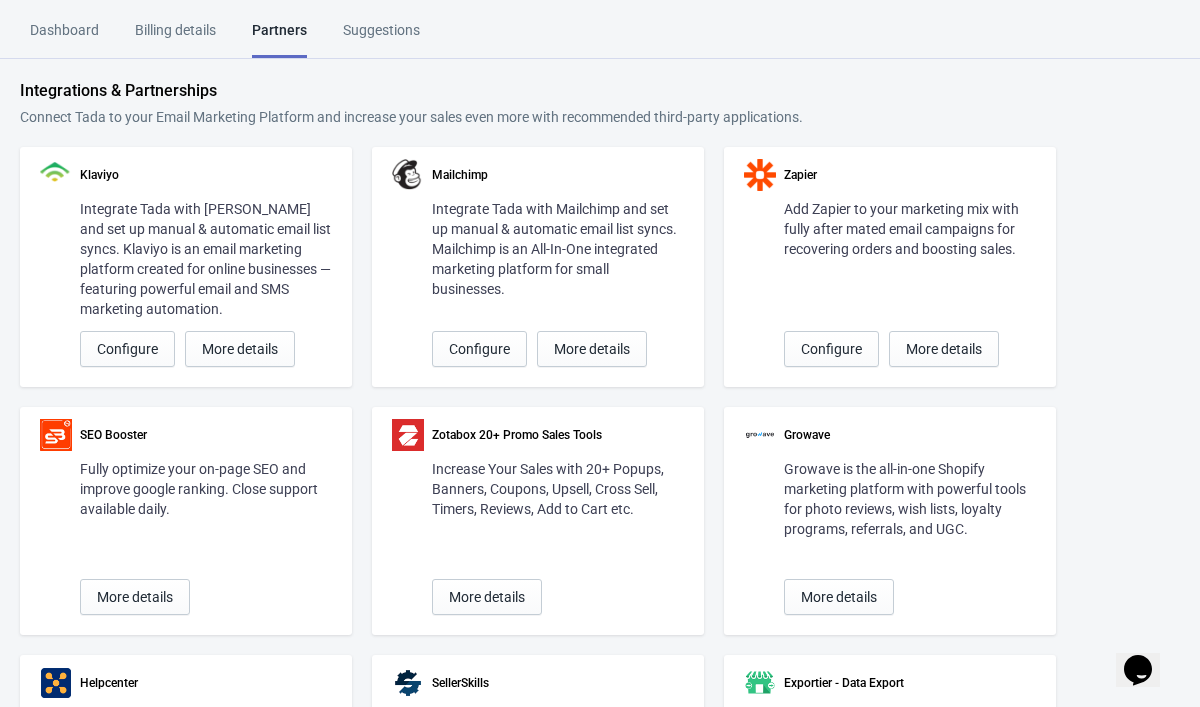 click on "Suggestions" at bounding box center (381, 37) 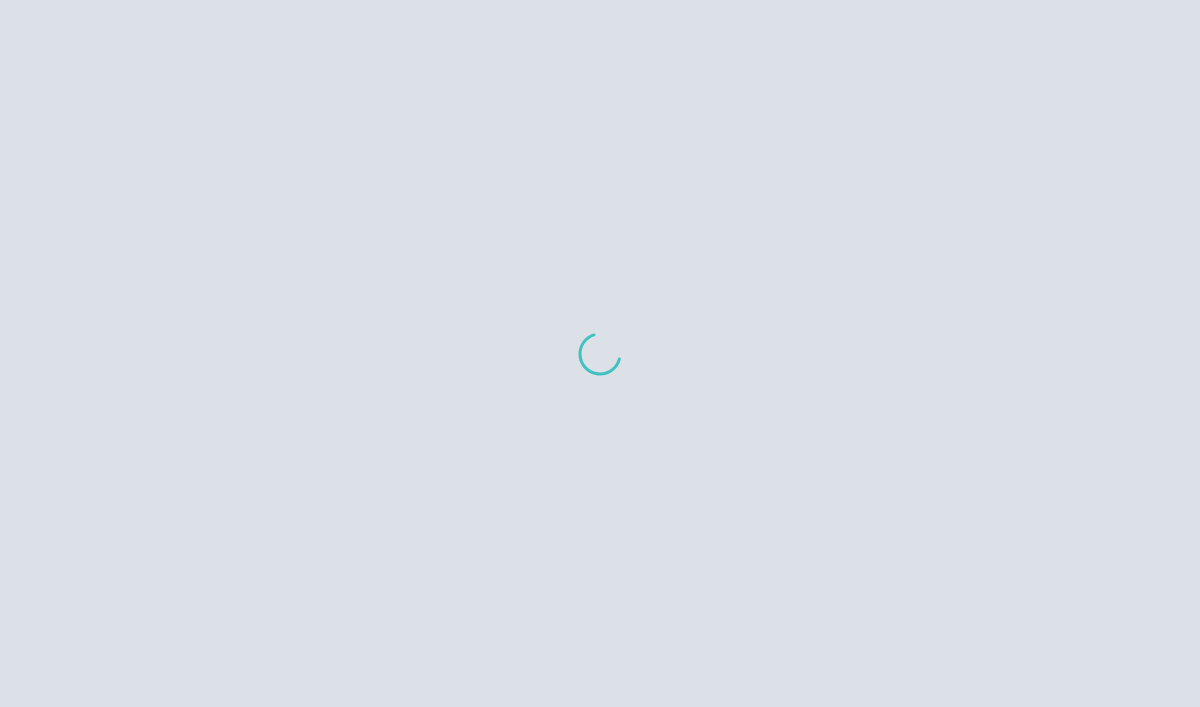 scroll, scrollTop: 0, scrollLeft: 0, axis: both 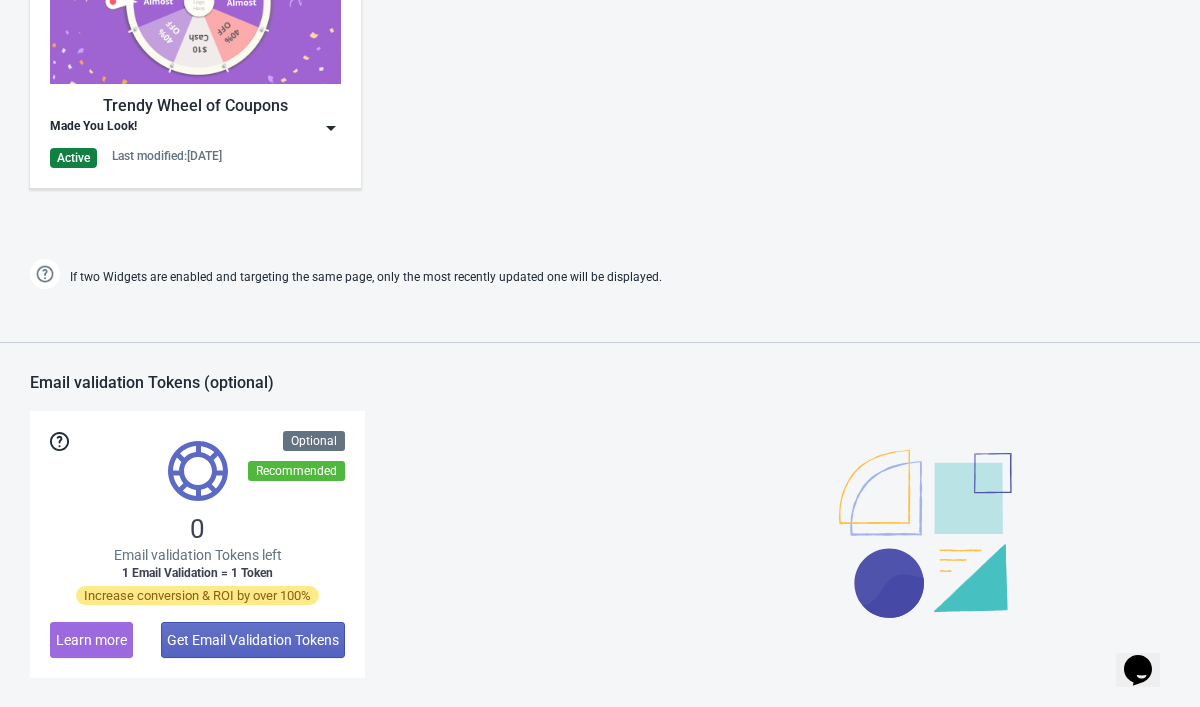 click 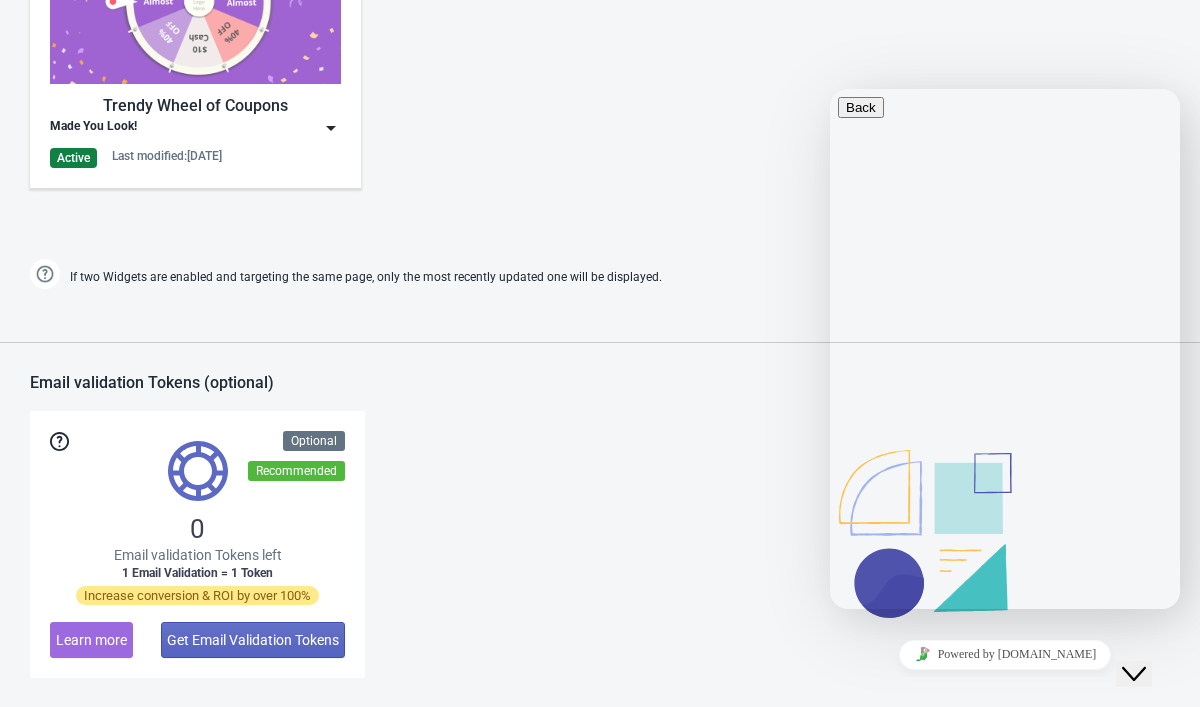 scroll, scrollTop: 66, scrollLeft: 0, axis: vertical 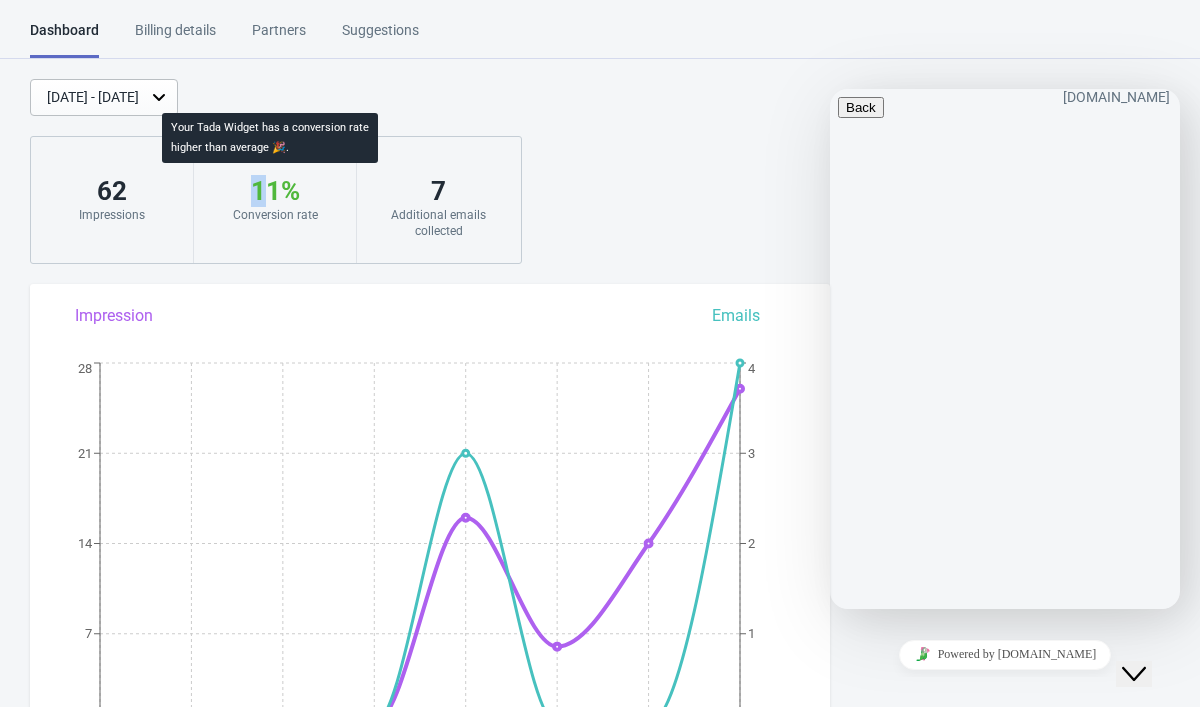 click on "11 %" at bounding box center [275, 191] 